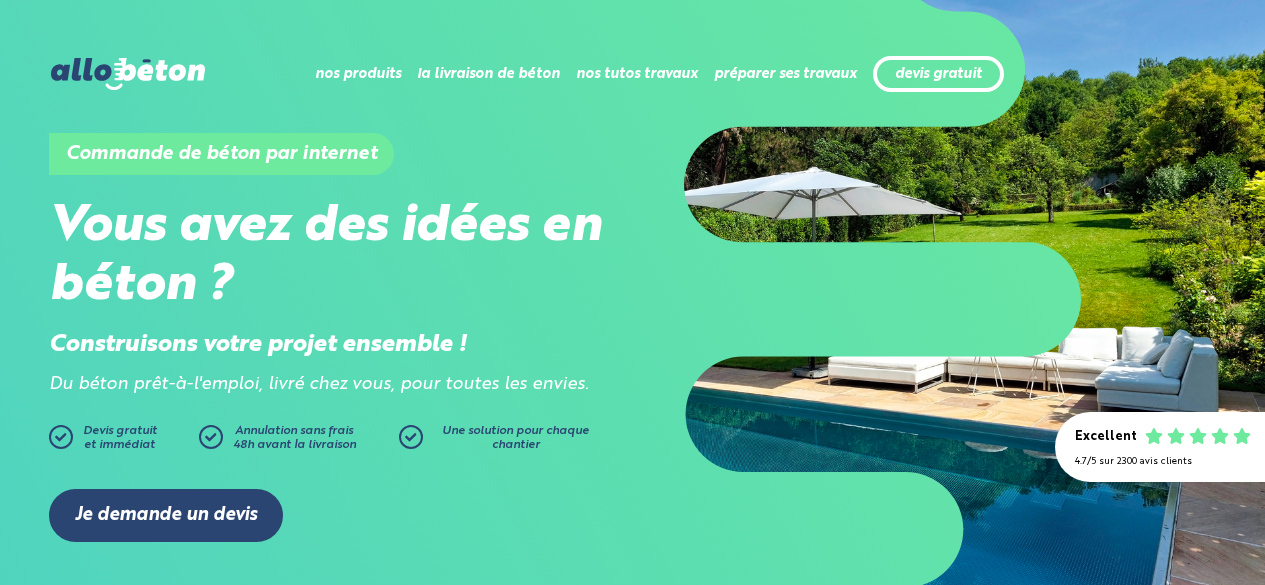 scroll, scrollTop: 0, scrollLeft: 0, axis: both 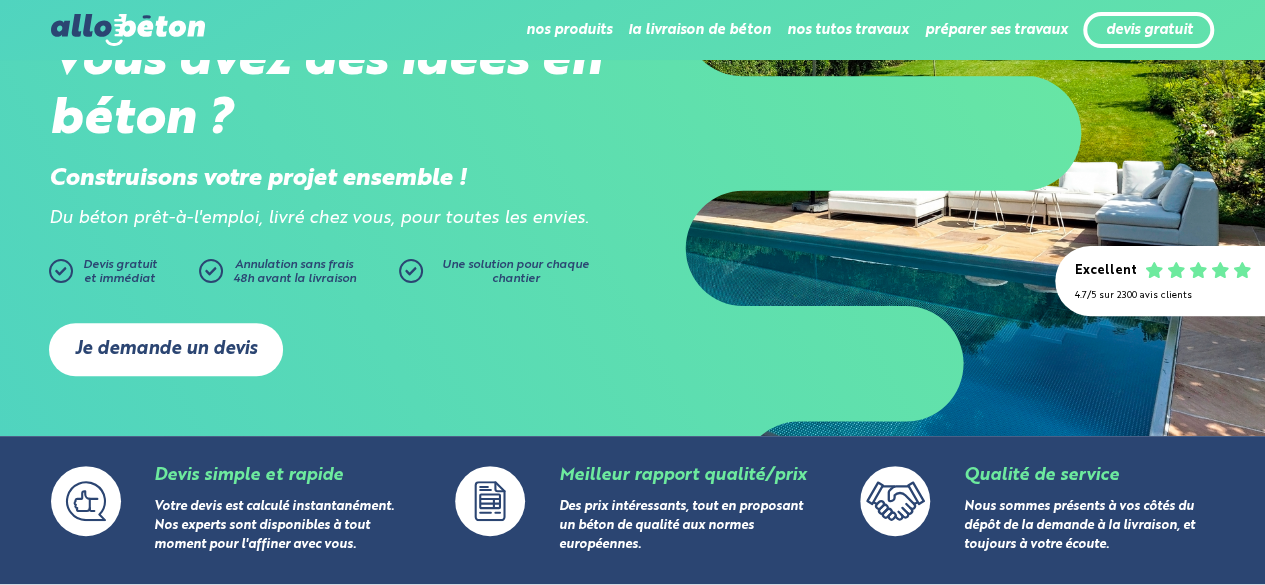 click on "Je demande un devis" at bounding box center (166, 349) 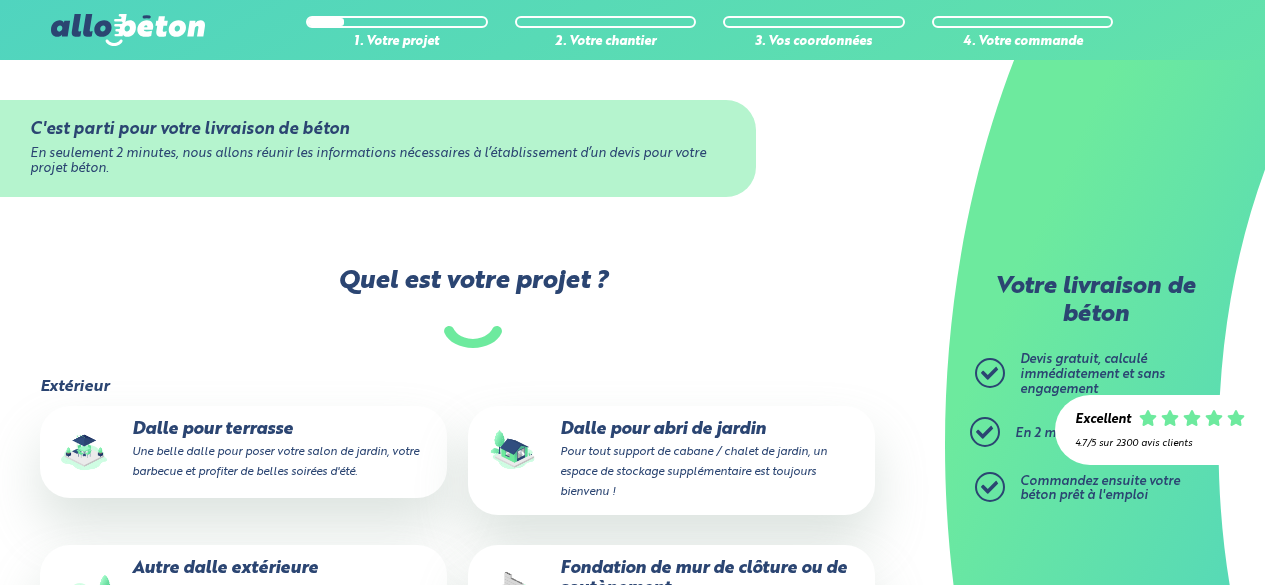 scroll, scrollTop: 0, scrollLeft: 0, axis: both 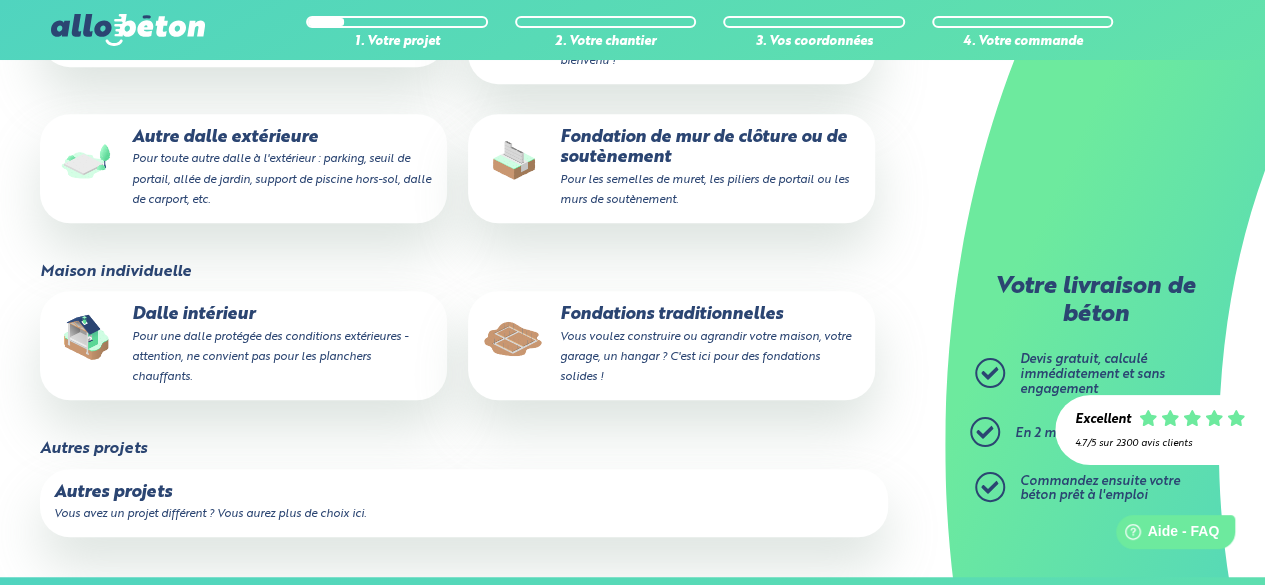 click on "Autres projets
Vous avez un projet différent ? Vous aurez plus de choix ici." at bounding box center (464, 503) 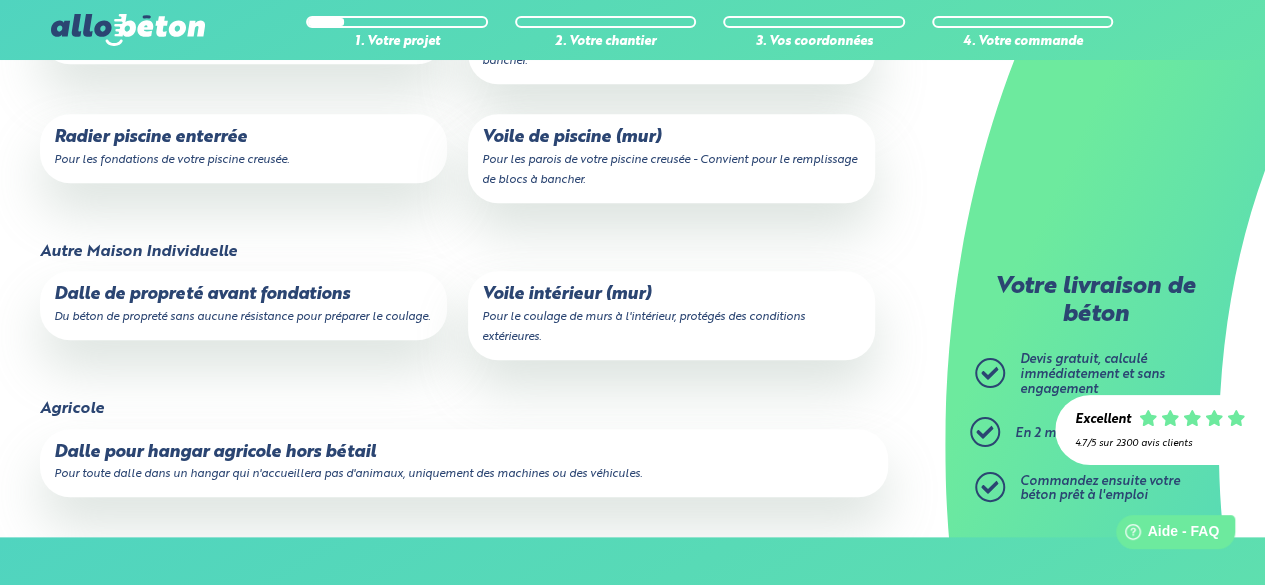scroll, scrollTop: 906, scrollLeft: 0, axis: vertical 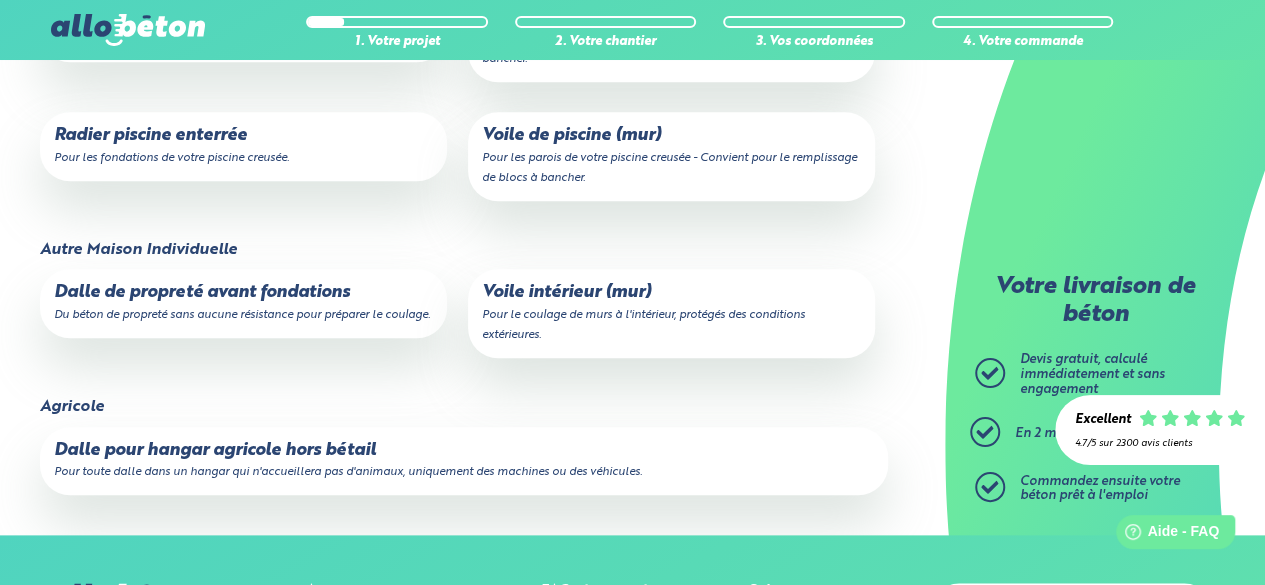 click on "Pour toute dalle dans un hangar qui n'accueillera pas d'animaux, uniquement des machines ou des véhicules." at bounding box center (348, 472) 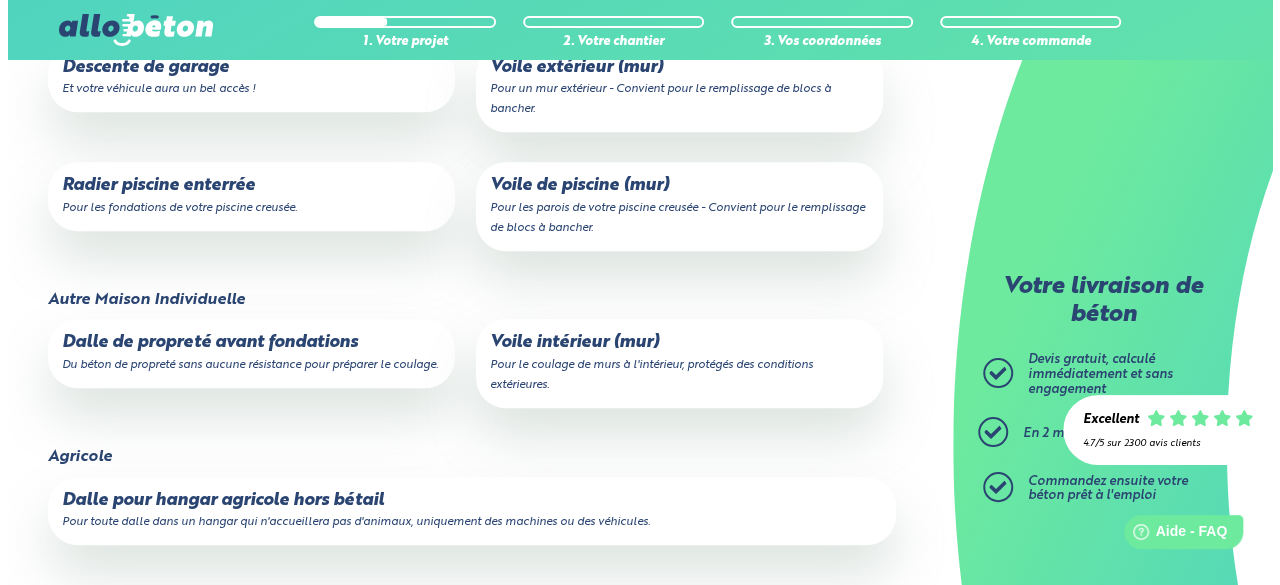 scroll, scrollTop: 0, scrollLeft: 0, axis: both 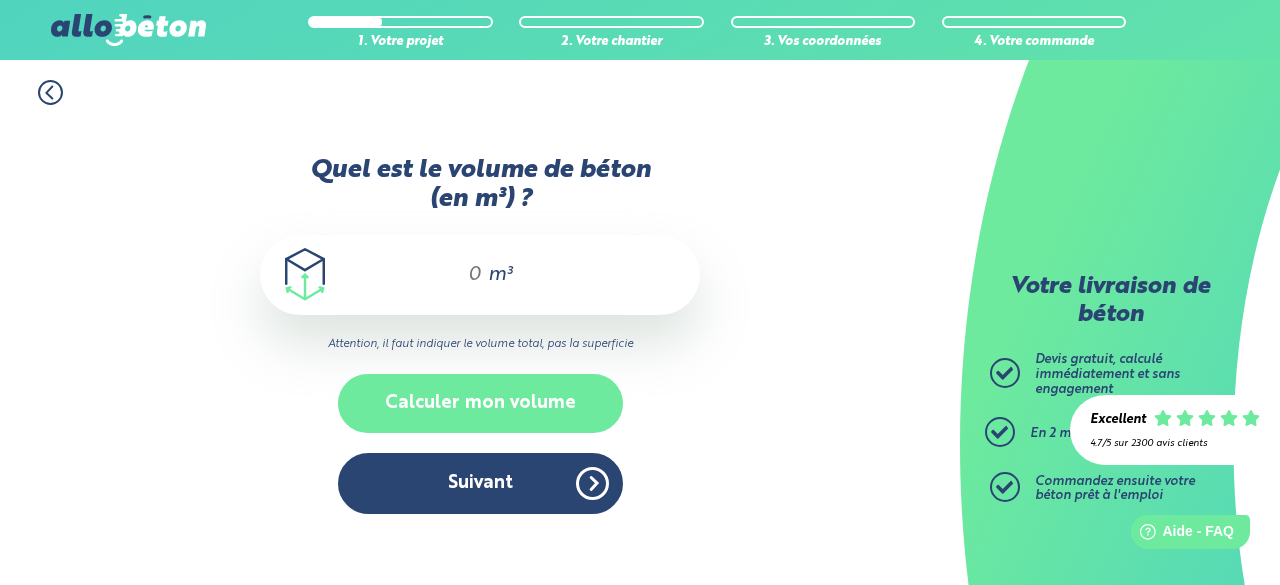 click on "Calculer mon volume" at bounding box center (480, 403) 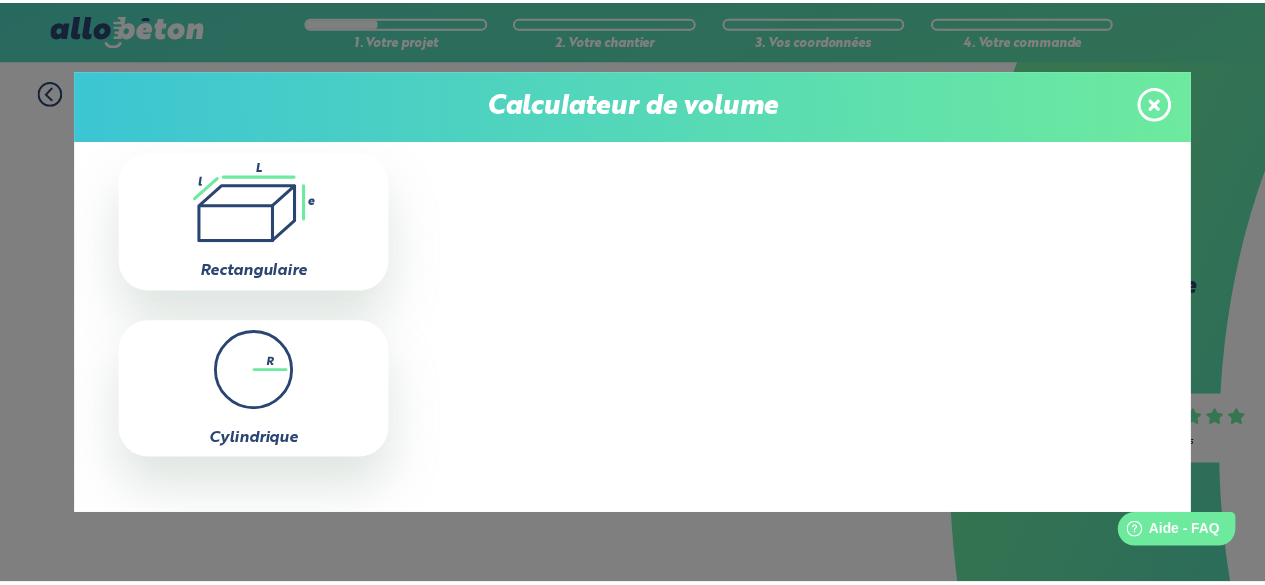scroll, scrollTop: 121, scrollLeft: 0, axis: vertical 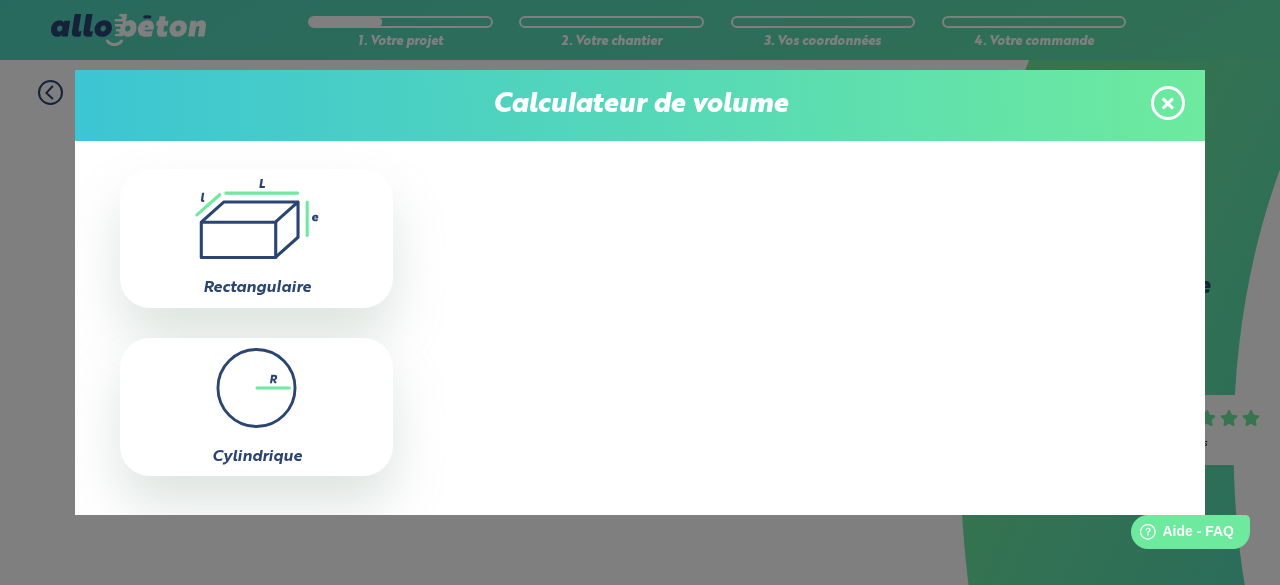 click on ".icon-calc-rectanglea{fill:none;stroke-linecap:round;stroke-width:3px;stroke:#6dea9e;stroke-linejoin:round}.icon-calc-rectangleb{fill:#2b4572}
Rectangulaire" at bounding box center (256, 238) 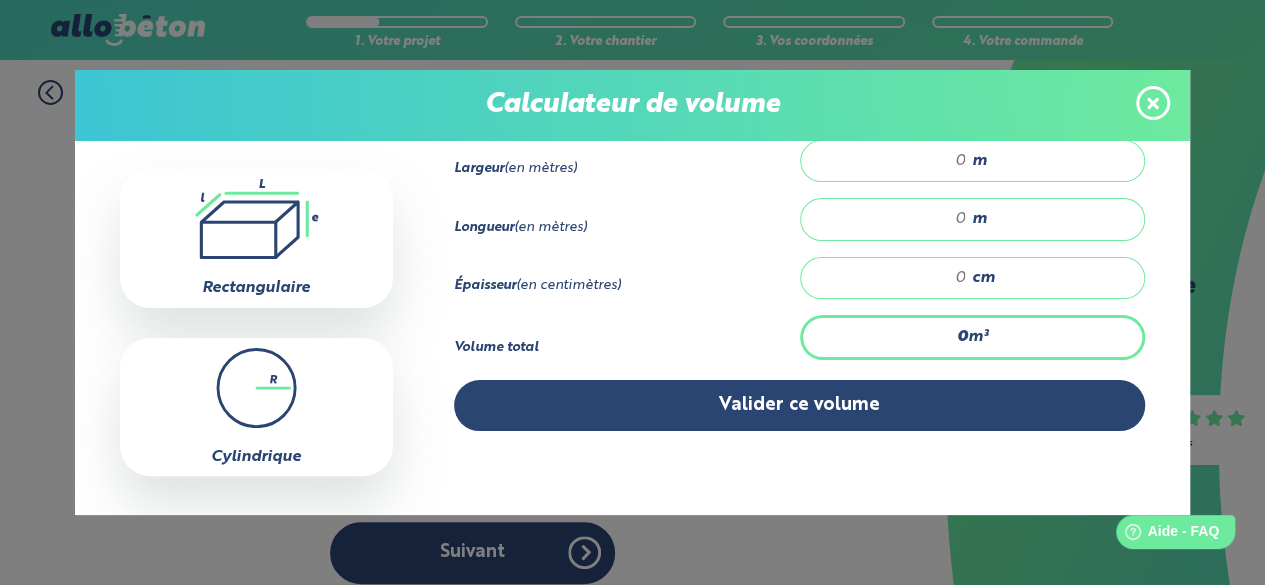 click at bounding box center [894, 161] 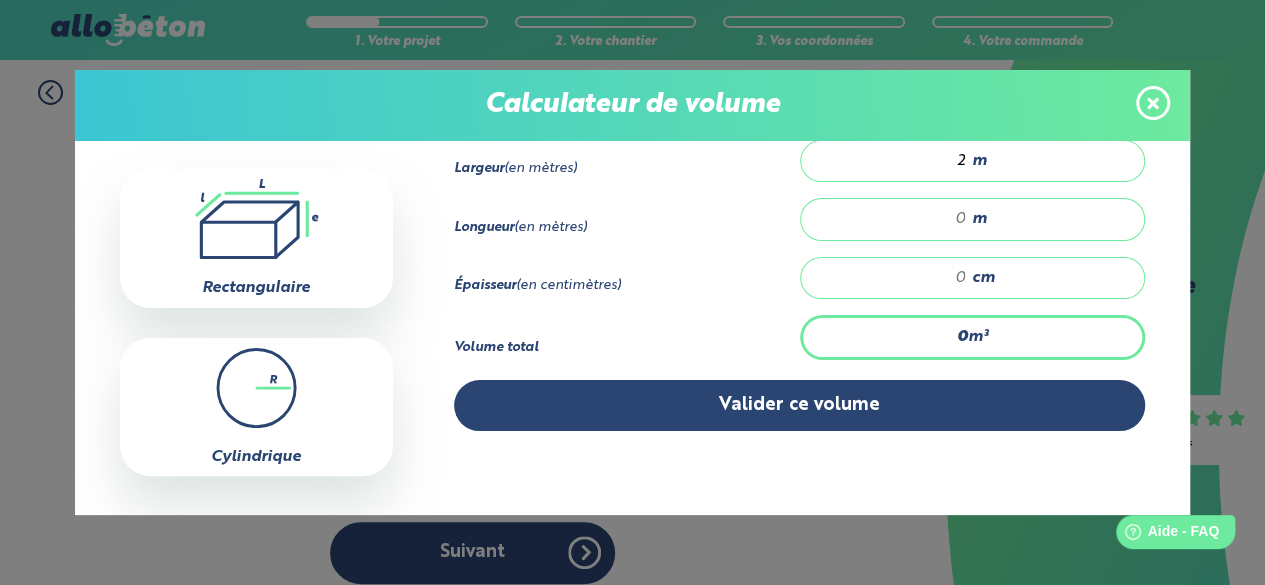 type on "2" 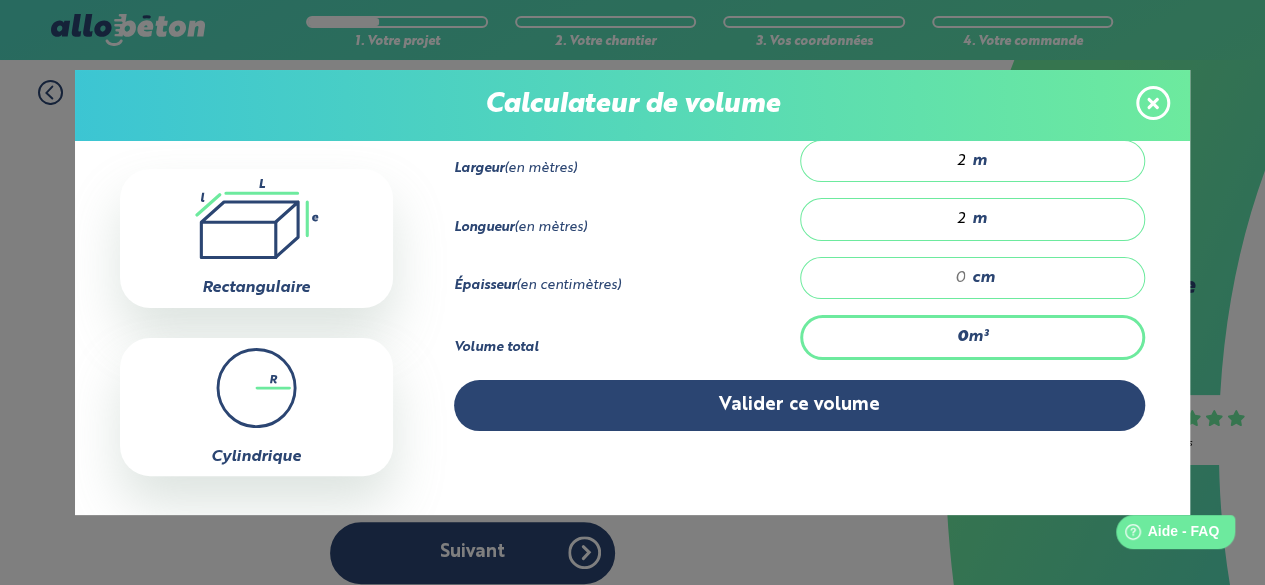 type on "2" 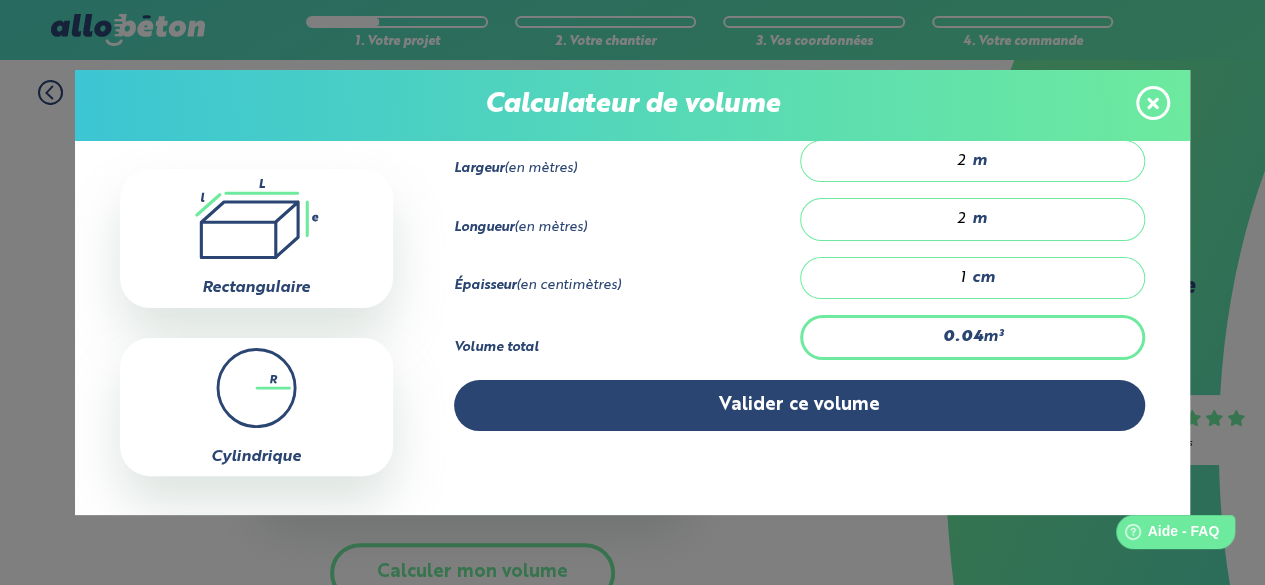 type on "0.64" 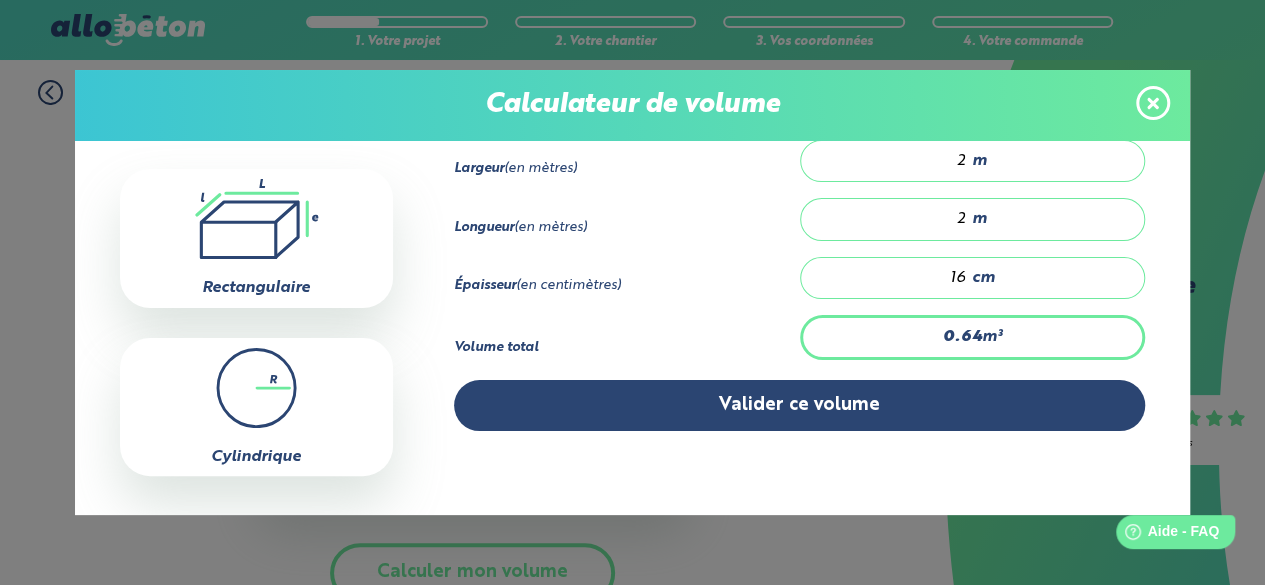 type on "0.04" 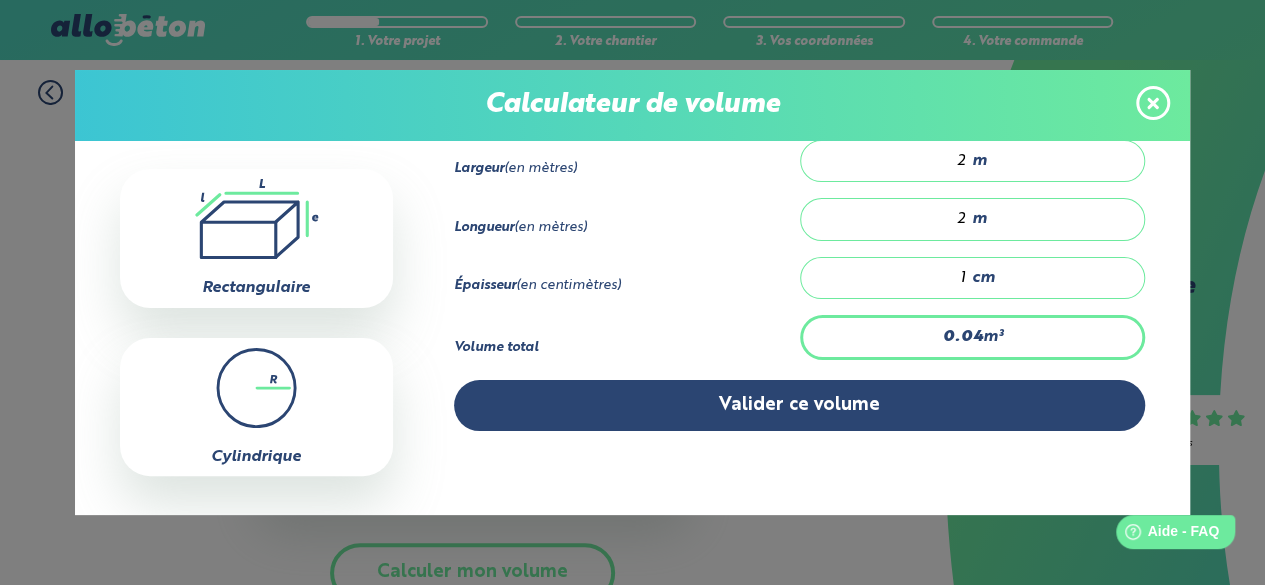 type on "0" 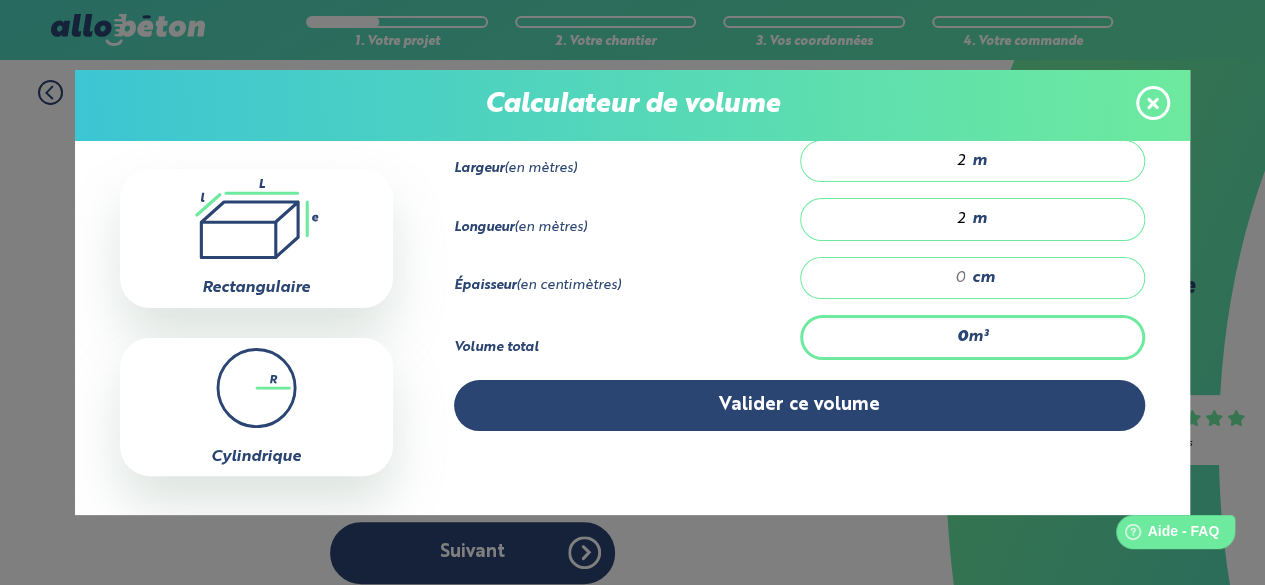 type on "0.12" 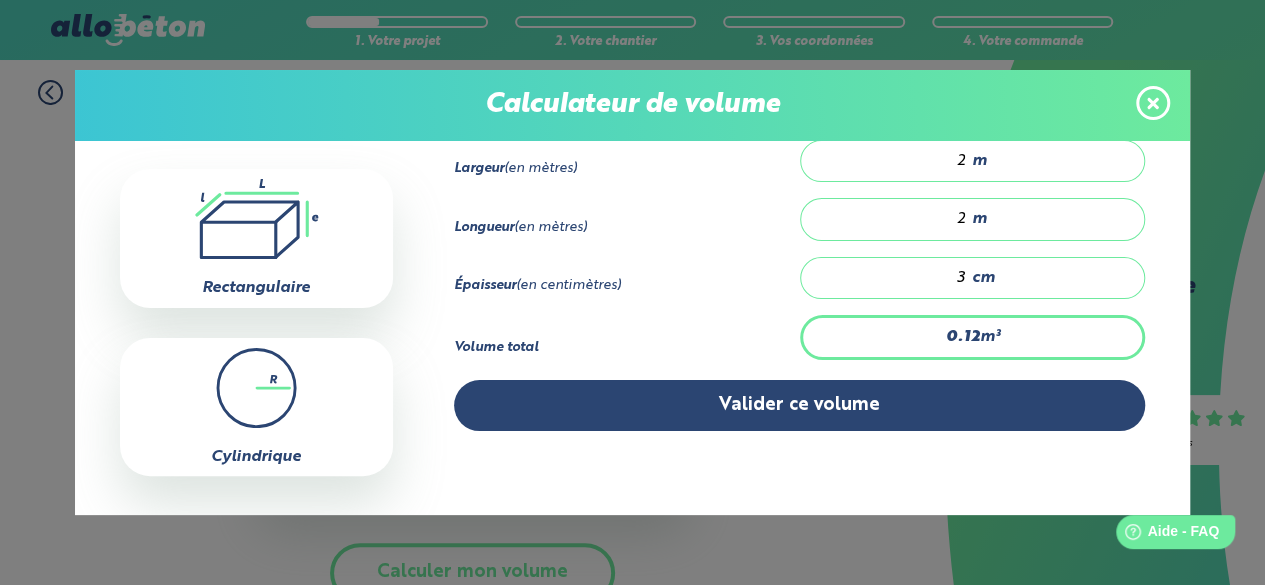 type on "1.4" 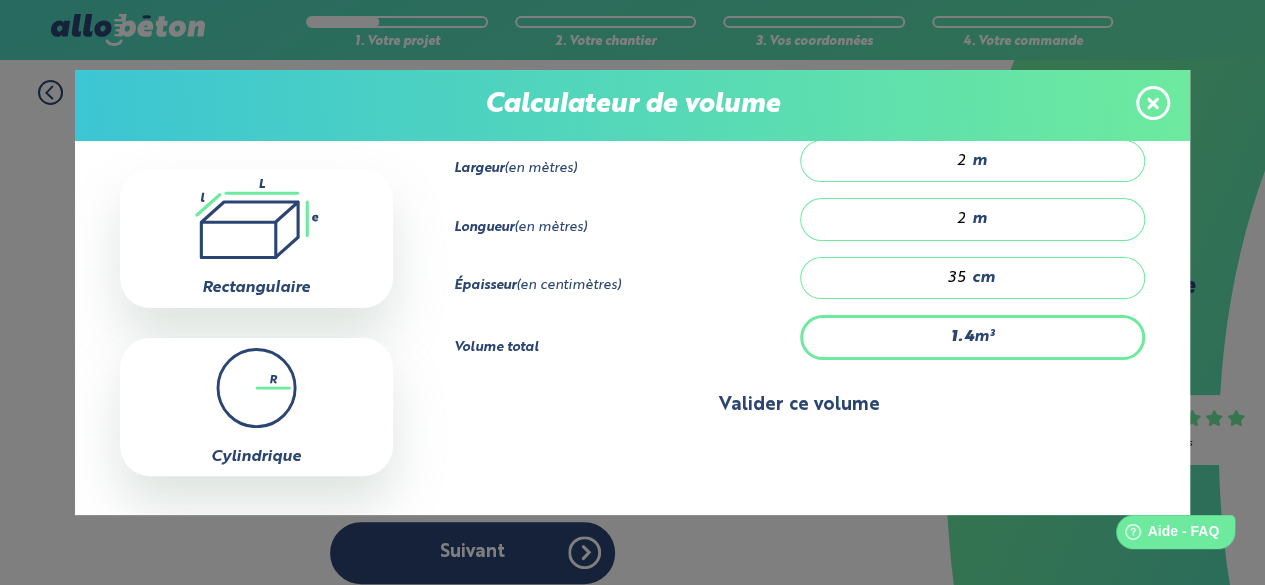 type on "35" 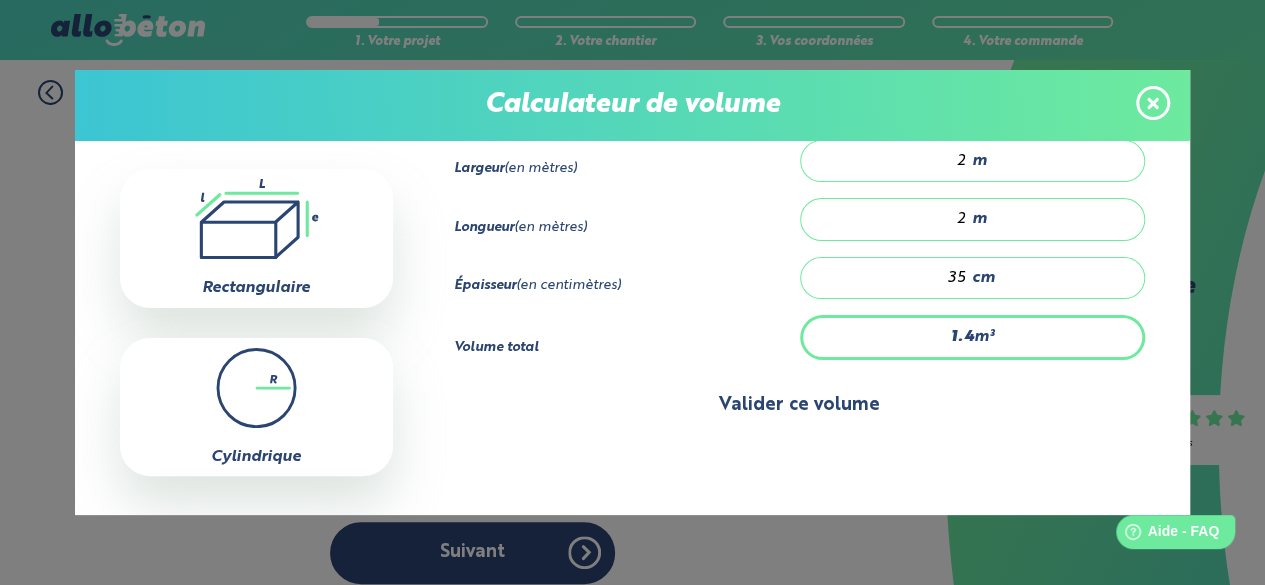 click on "Valider ce volume" at bounding box center (799, 405) 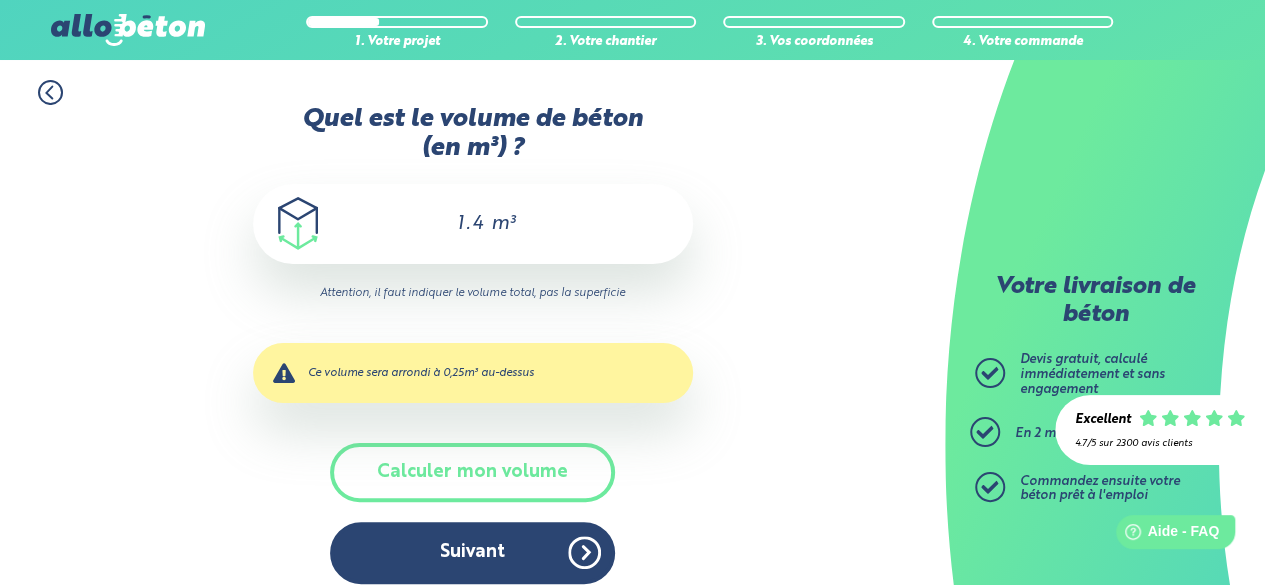scroll, scrollTop: 121, scrollLeft: 0, axis: vertical 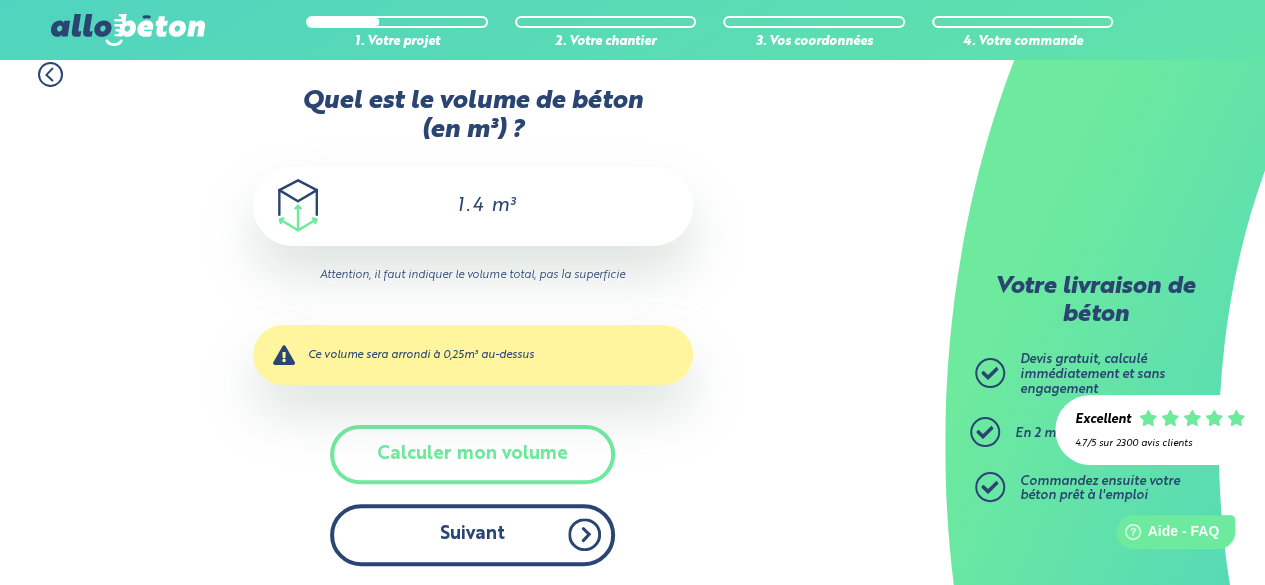 click on "Suivant" at bounding box center [472, 534] 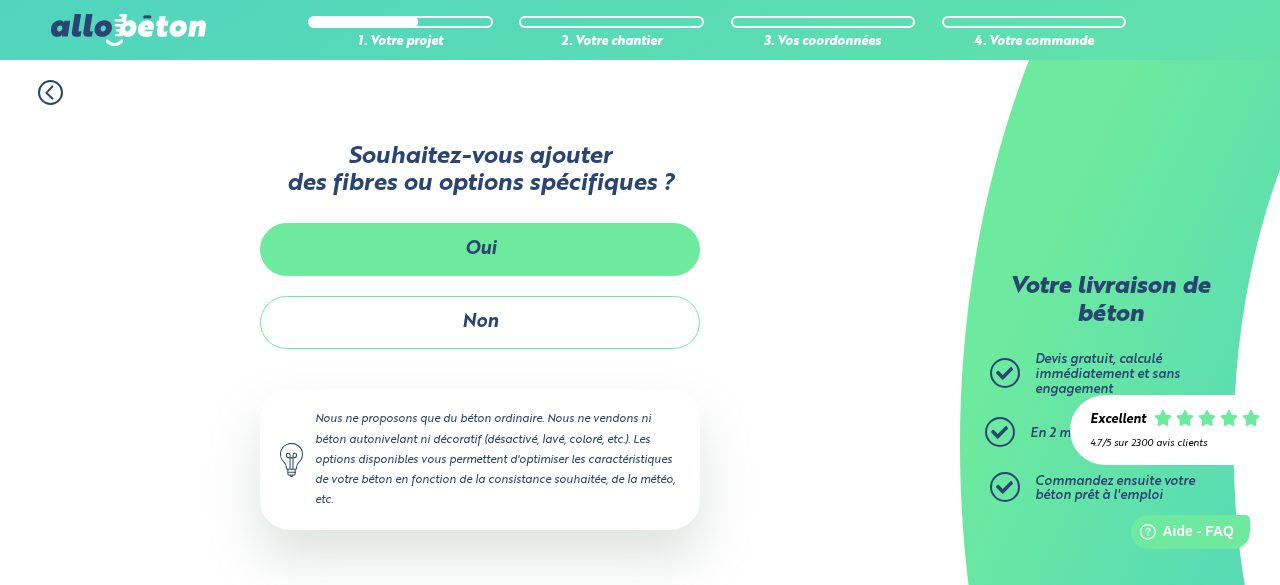 click on "Oui" at bounding box center (480, 249) 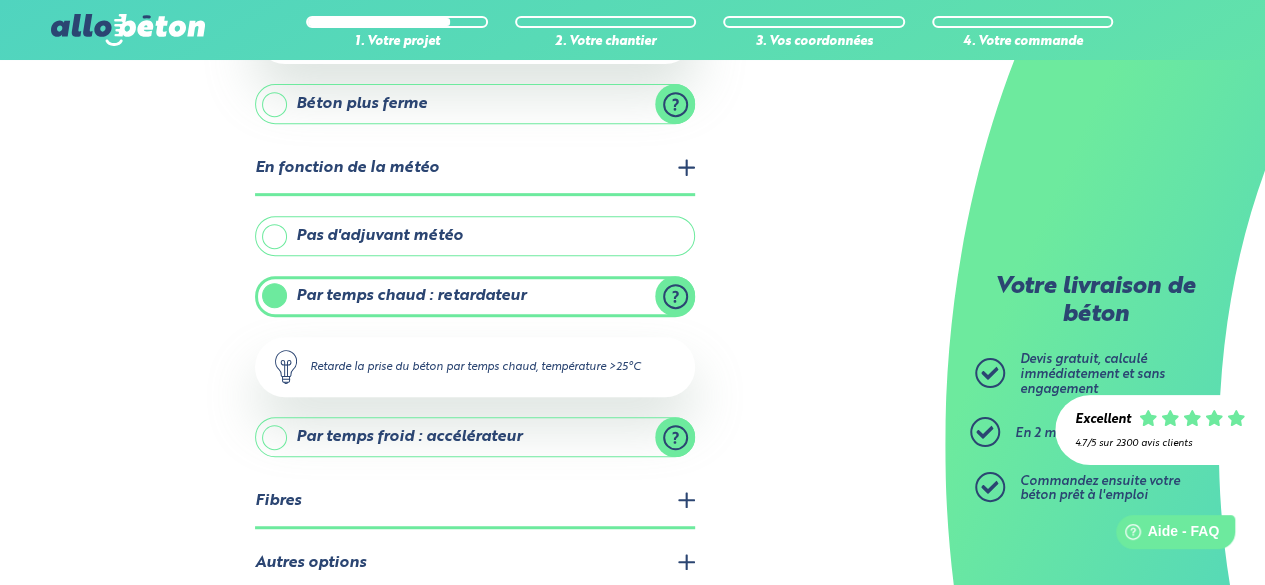 scroll, scrollTop: 424, scrollLeft: 0, axis: vertical 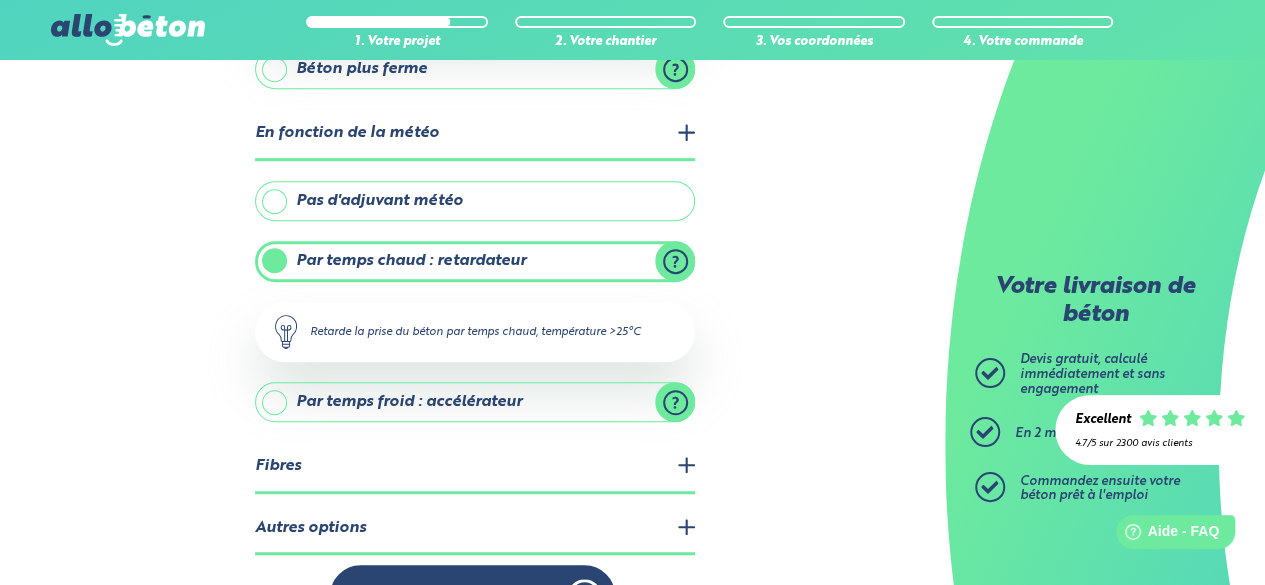 click on "Autres options" at bounding box center (475, 529) 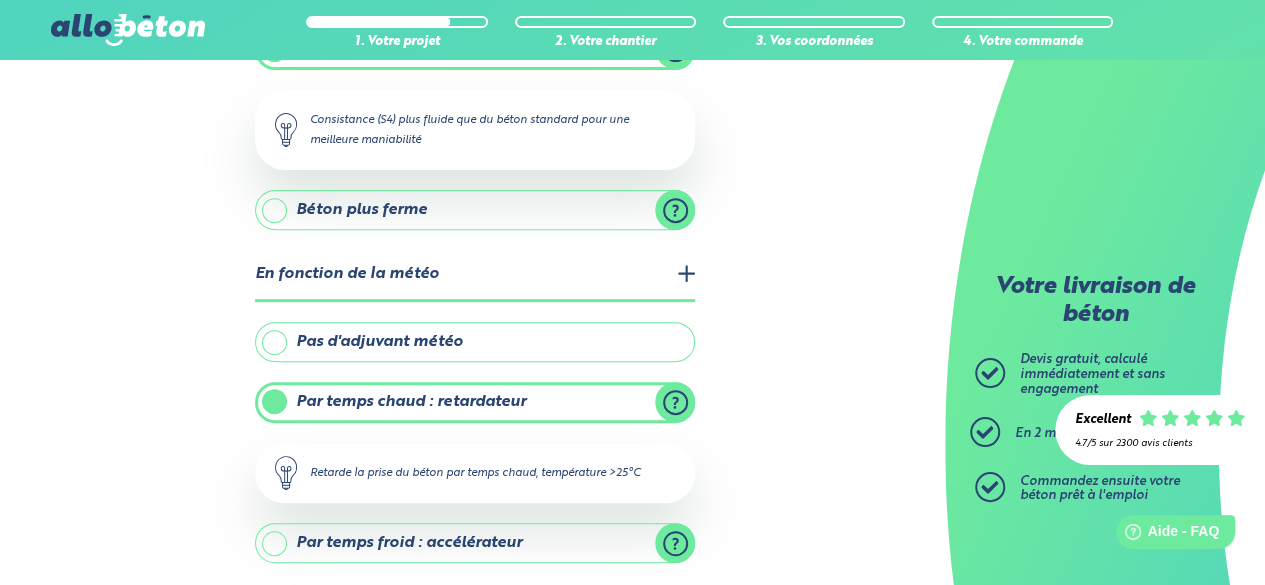 scroll, scrollTop: 278, scrollLeft: 0, axis: vertical 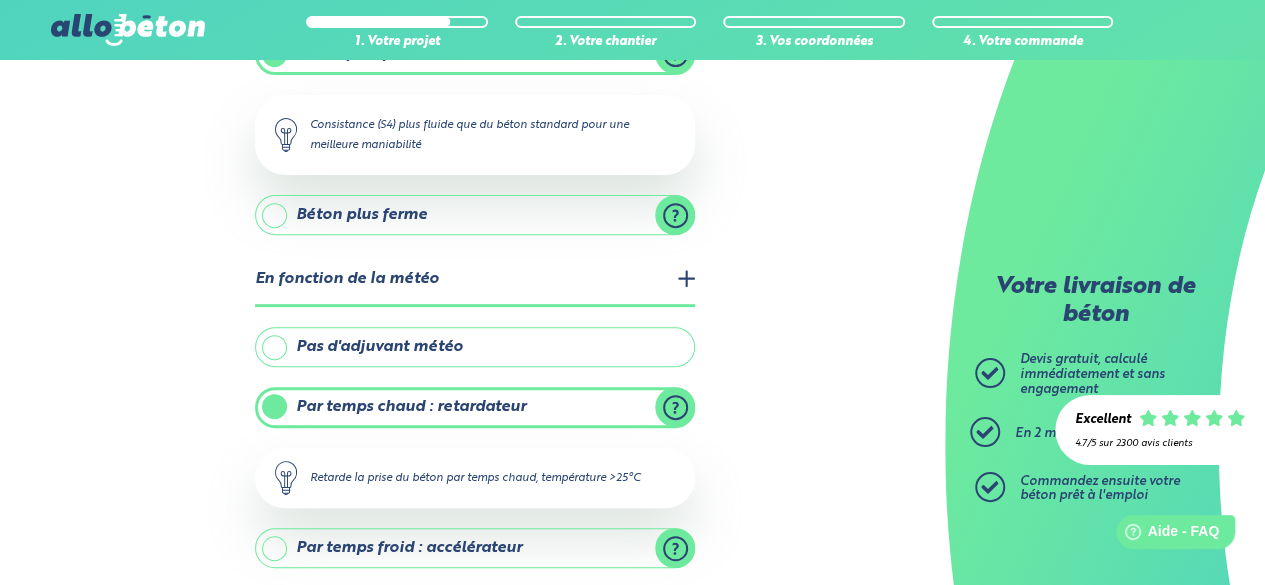 click on "Béton plus ferme" at bounding box center (475, 215) 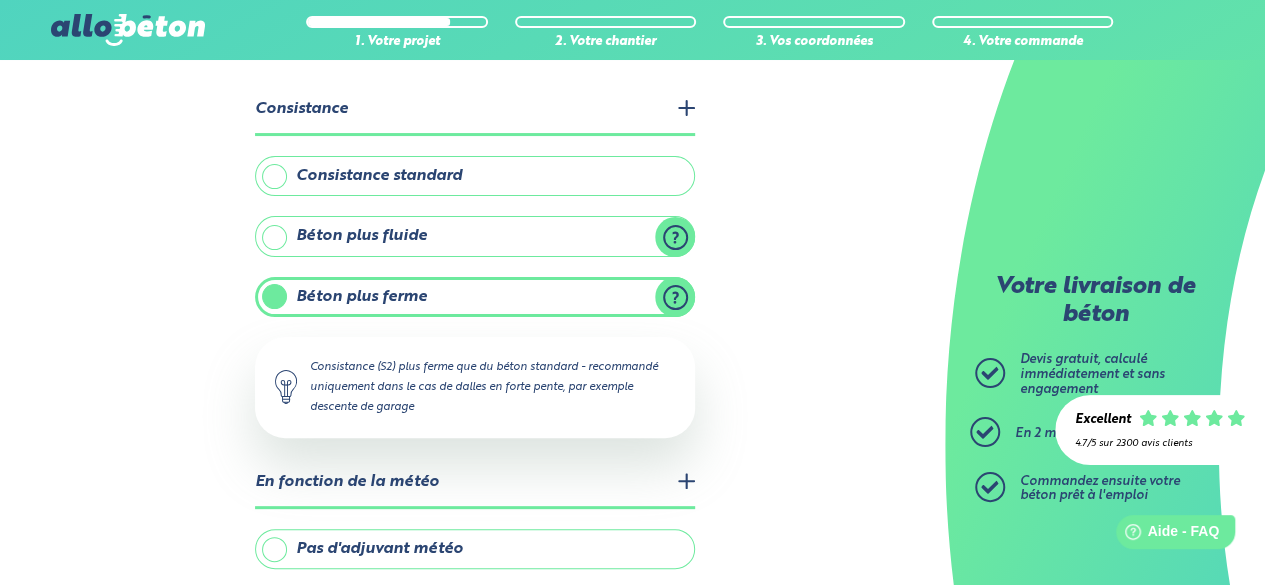 scroll, scrollTop: 94, scrollLeft: 0, axis: vertical 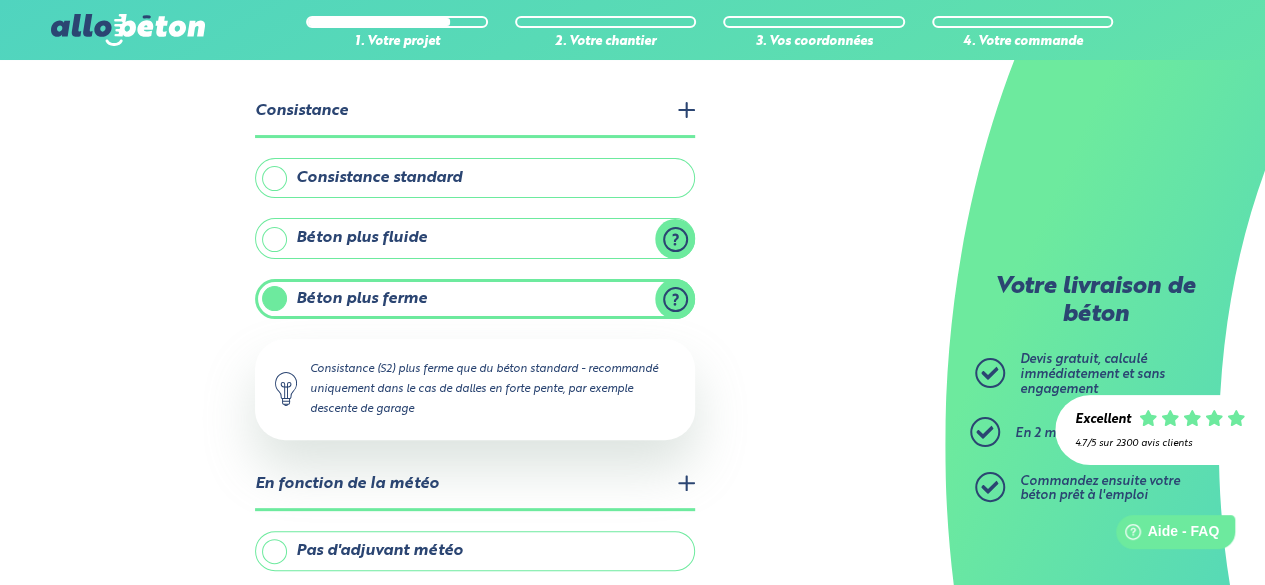 click on "Consistance standard" at bounding box center (475, 178) 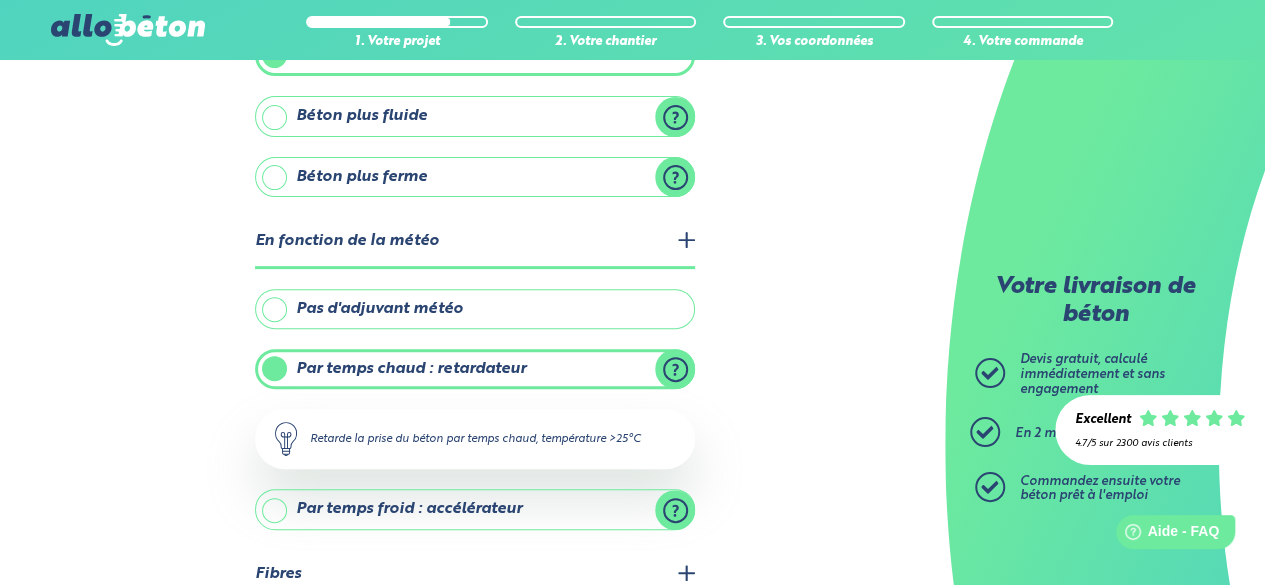 scroll, scrollTop: 215, scrollLeft: 0, axis: vertical 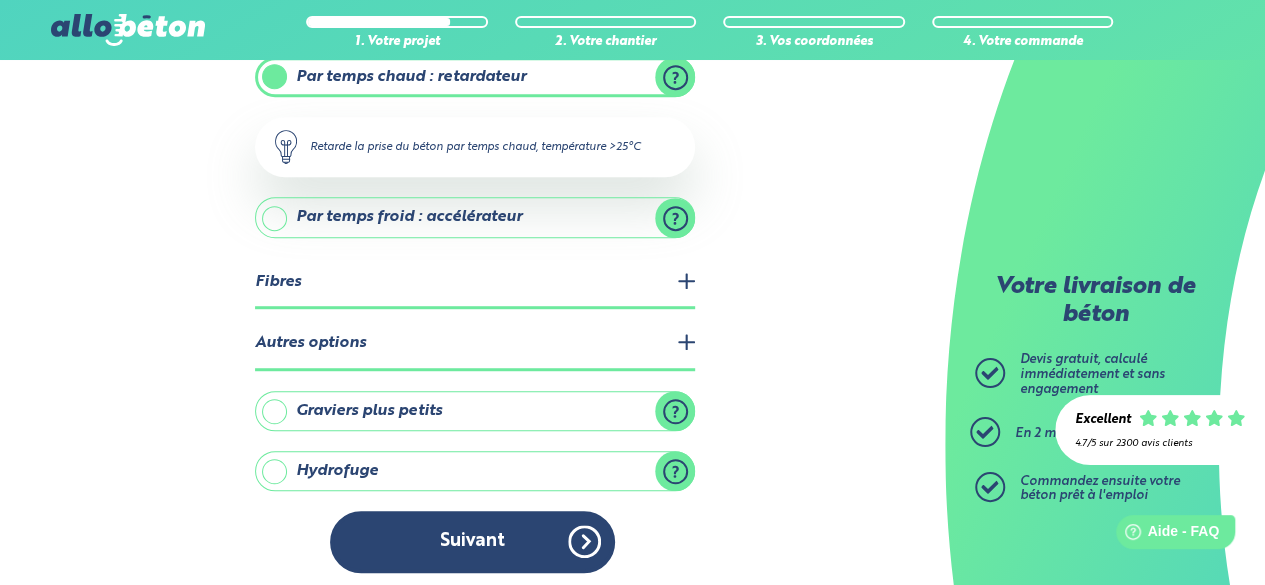 click on "Fibres" at bounding box center (475, 283) 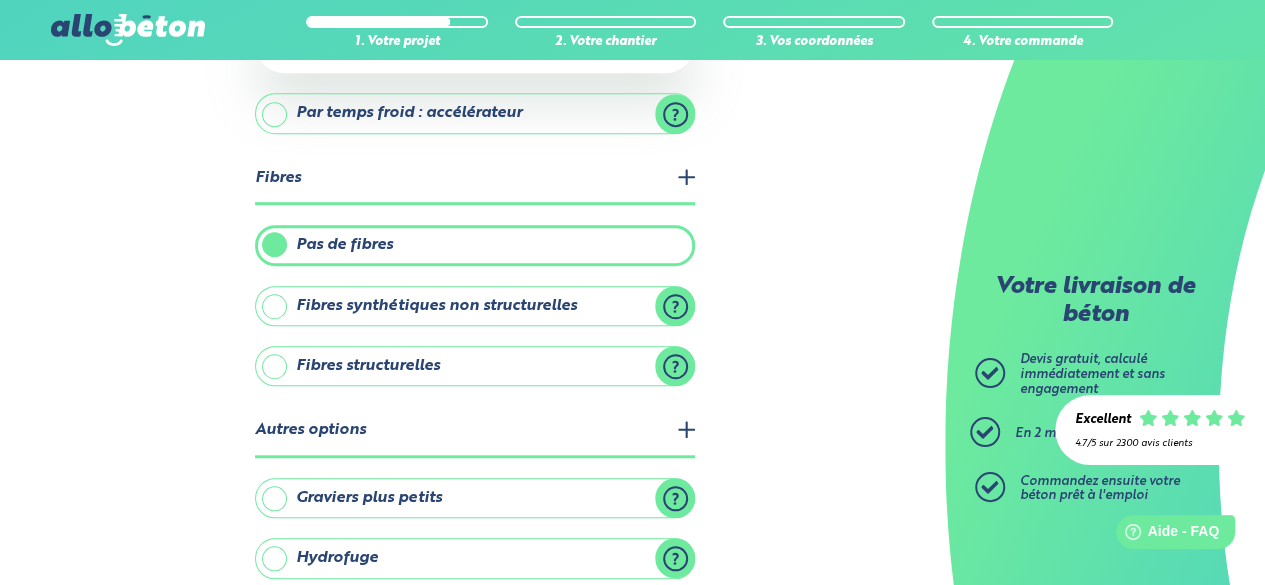scroll, scrollTop: 630, scrollLeft: 0, axis: vertical 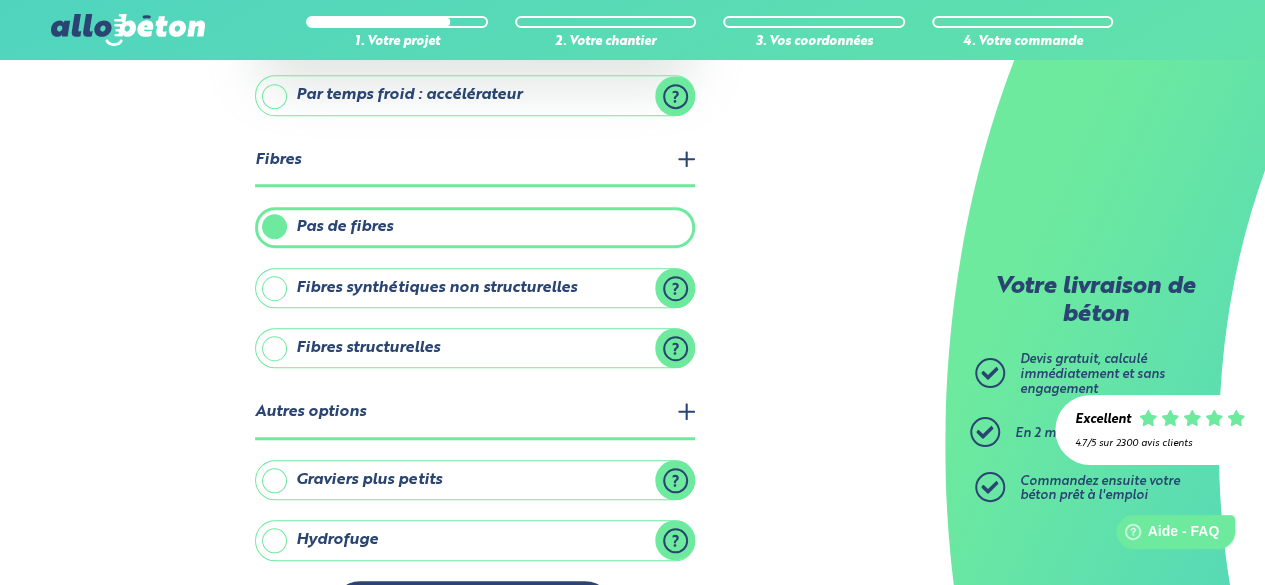 click on "Fibres synthétiques non structurelles" at bounding box center [475, 288] 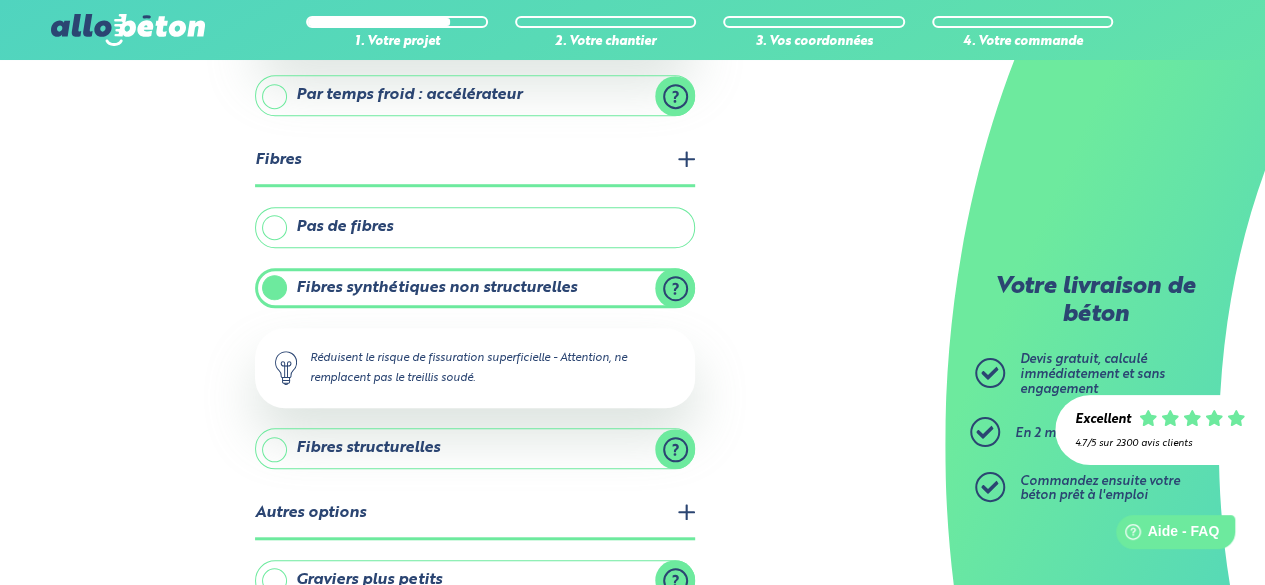 click on "Fibres structurelles" at bounding box center (475, 448) 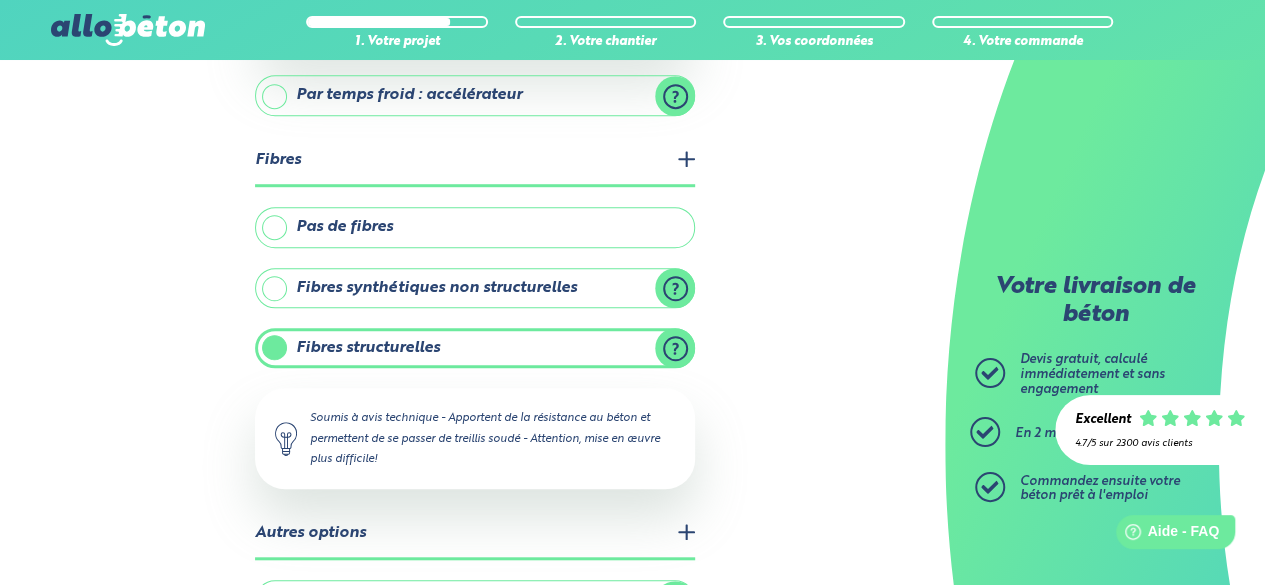 click on "1. Votre projet
2. Votre chantier
3. Vos coordonnées
4. Votre commande
Quelles options voulez vous ajouter ?
Consistance
Consistance standard
Béton plus fluide
Béton plus ferme" at bounding box center [472, 106] 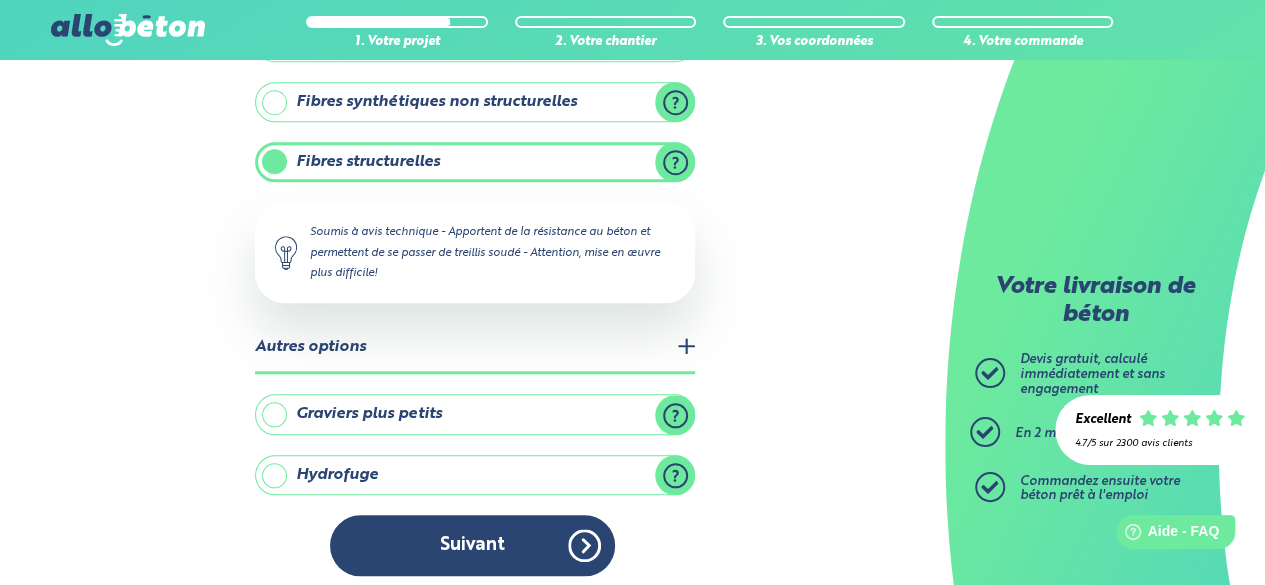 scroll, scrollTop: 818, scrollLeft: 0, axis: vertical 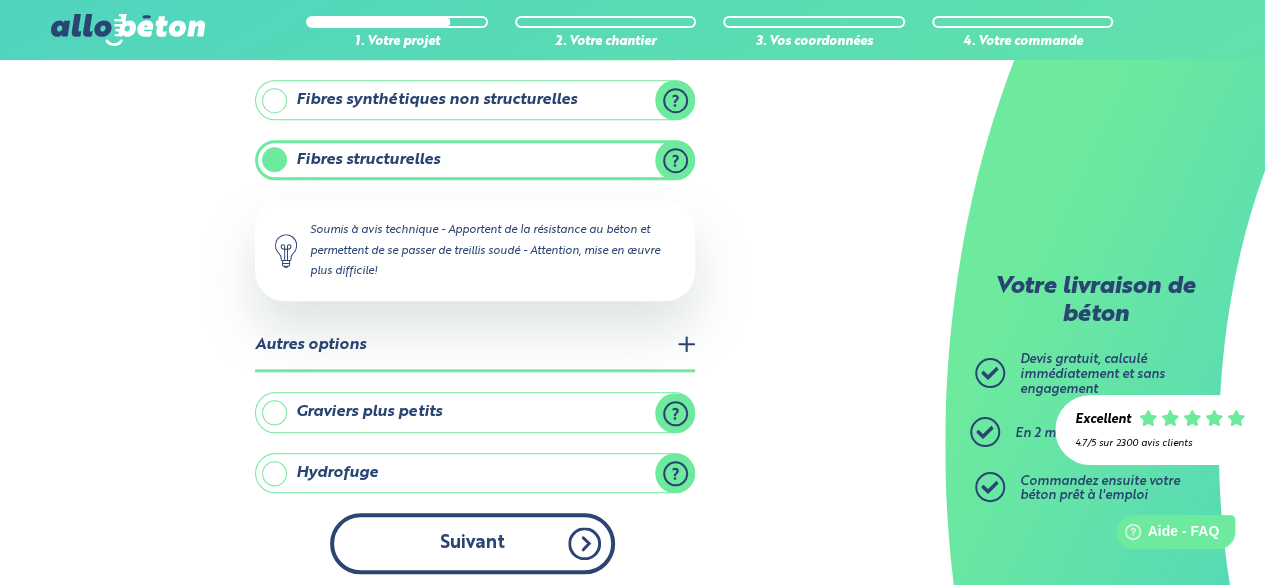 click on "Suivant" at bounding box center (472, 543) 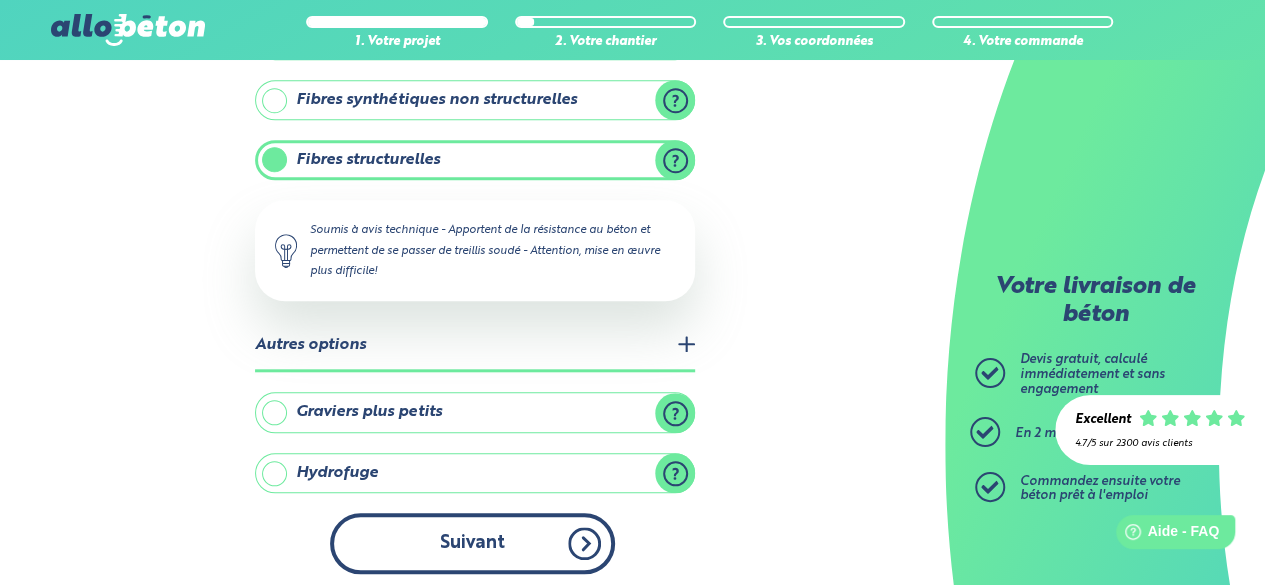 scroll, scrollTop: 472, scrollLeft: 0, axis: vertical 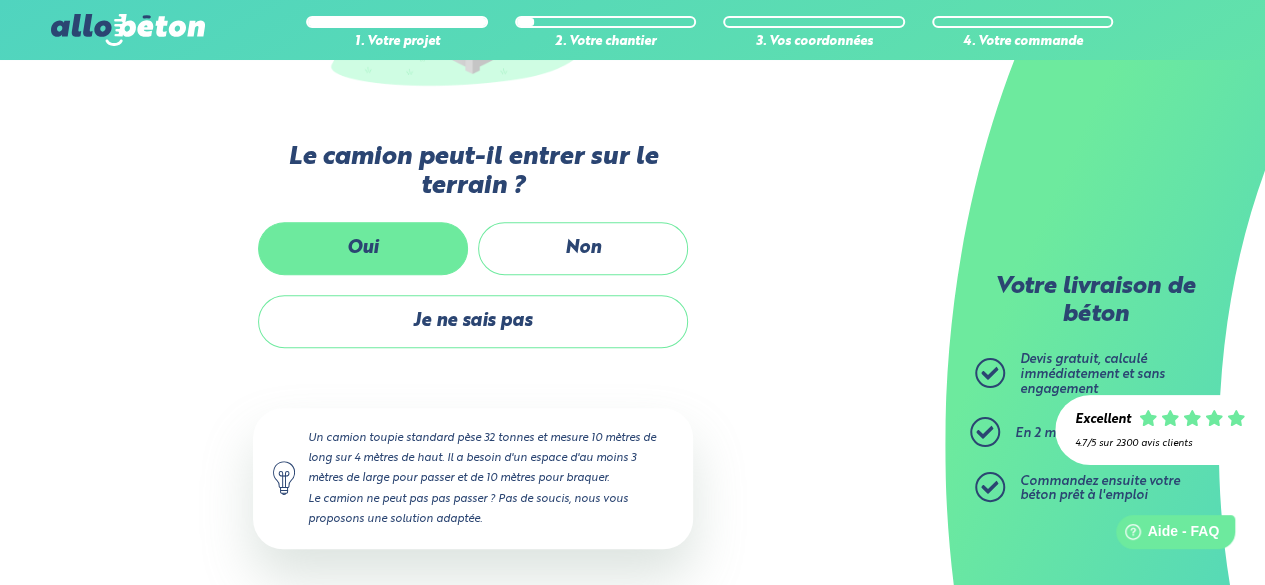 click on "Oui" at bounding box center (363, 248) 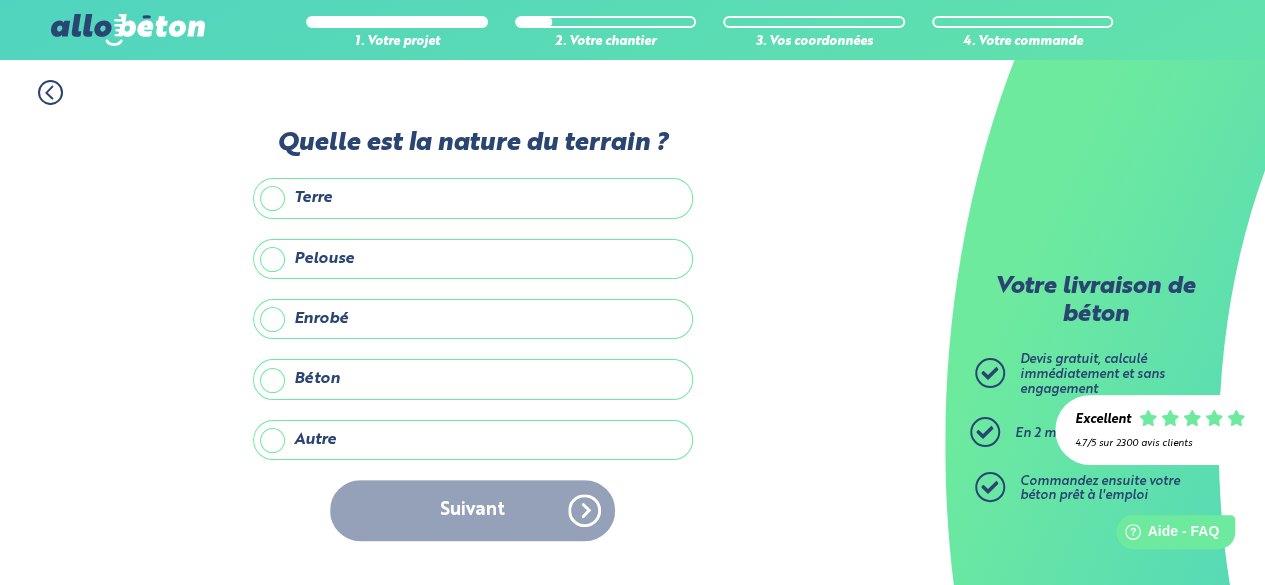scroll, scrollTop: 0, scrollLeft: 0, axis: both 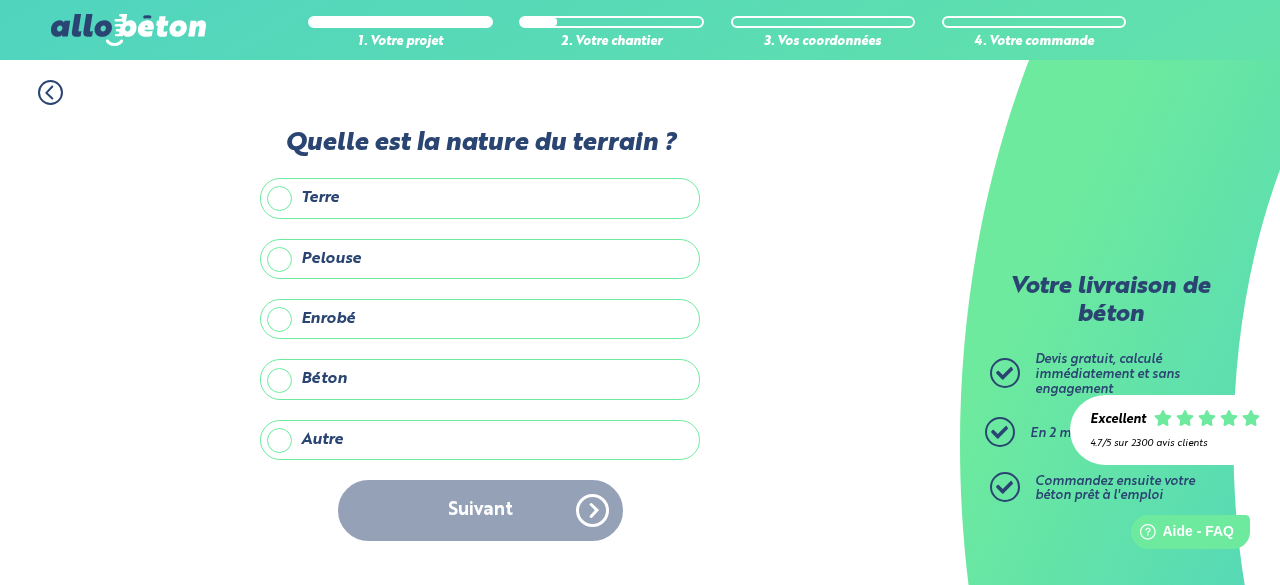 click on "Enrobé" at bounding box center (480, 319) 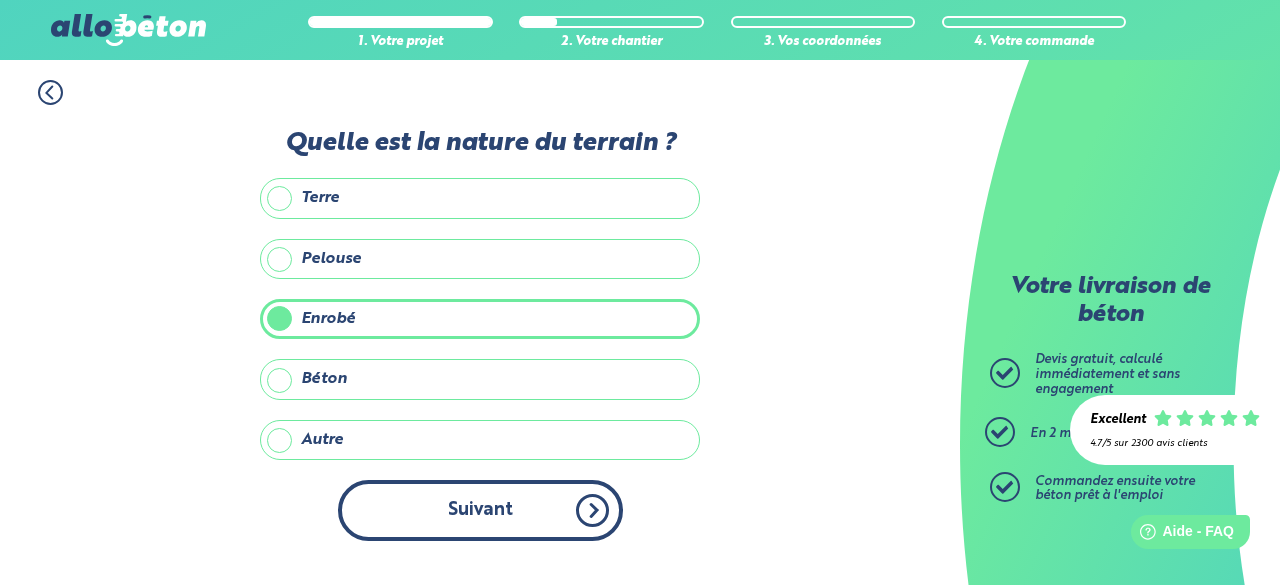 click on "Suivant" at bounding box center (480, 510) 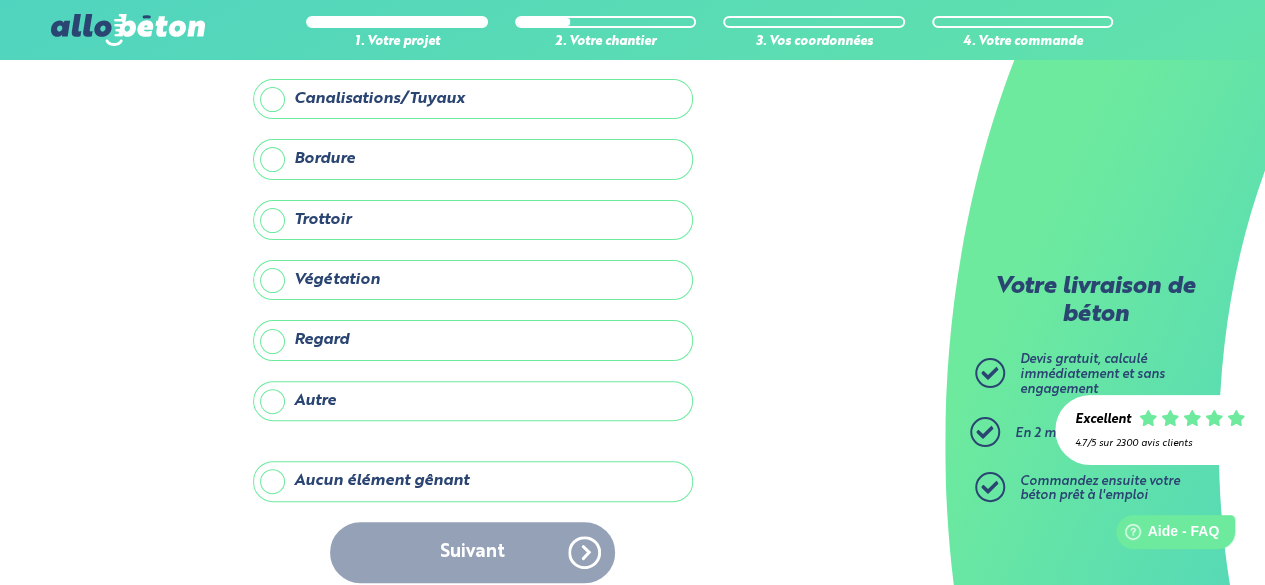 scroll, scrollTop: 118, scrollLeft: 0, axis: vertical 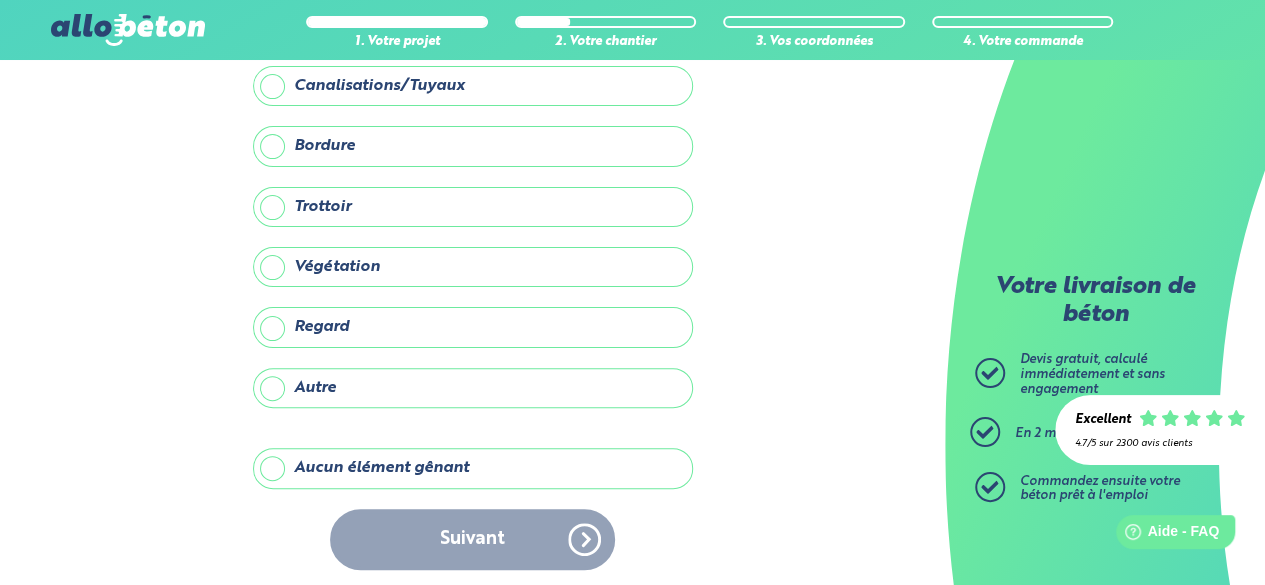 click on "Aucun élément gênant" at bounding box center [473, 468] 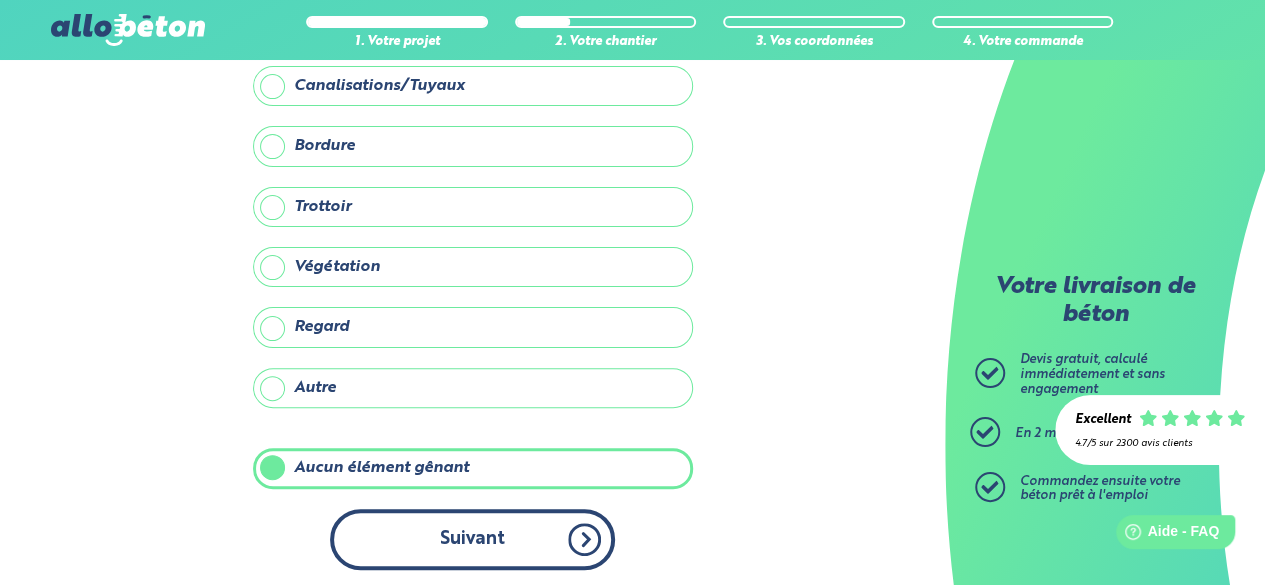 click on "Suivant" at bounding box center [472, 539] 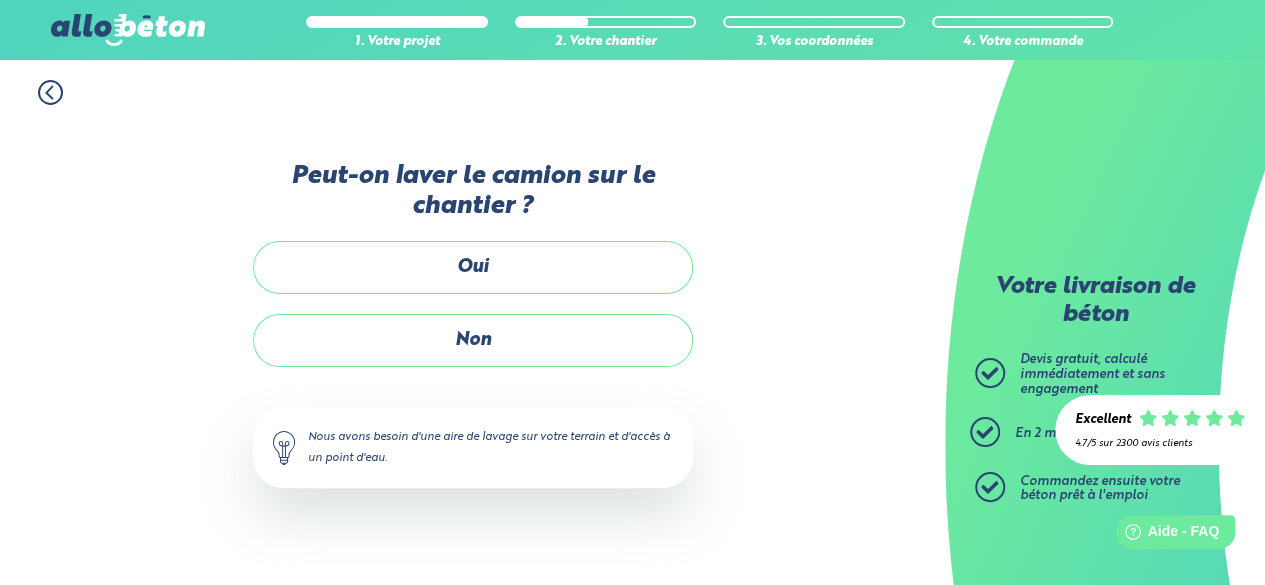scroll, scrollTop: 0, scrollLeft: 0, axis: both 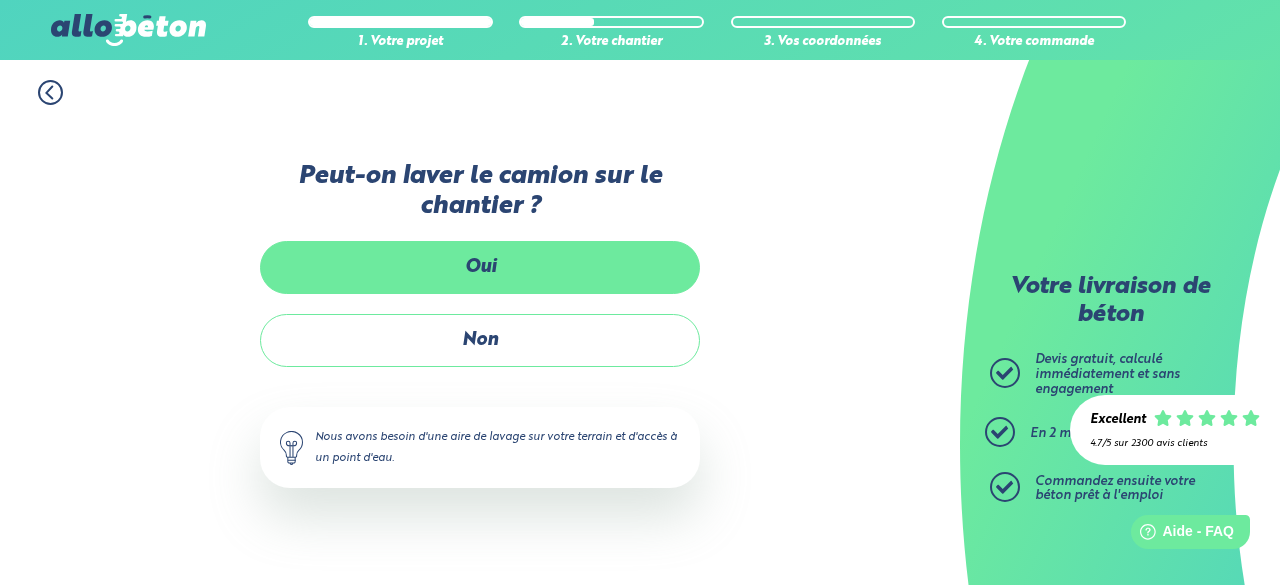 click on "Oui" at bounding box center [480, 267] 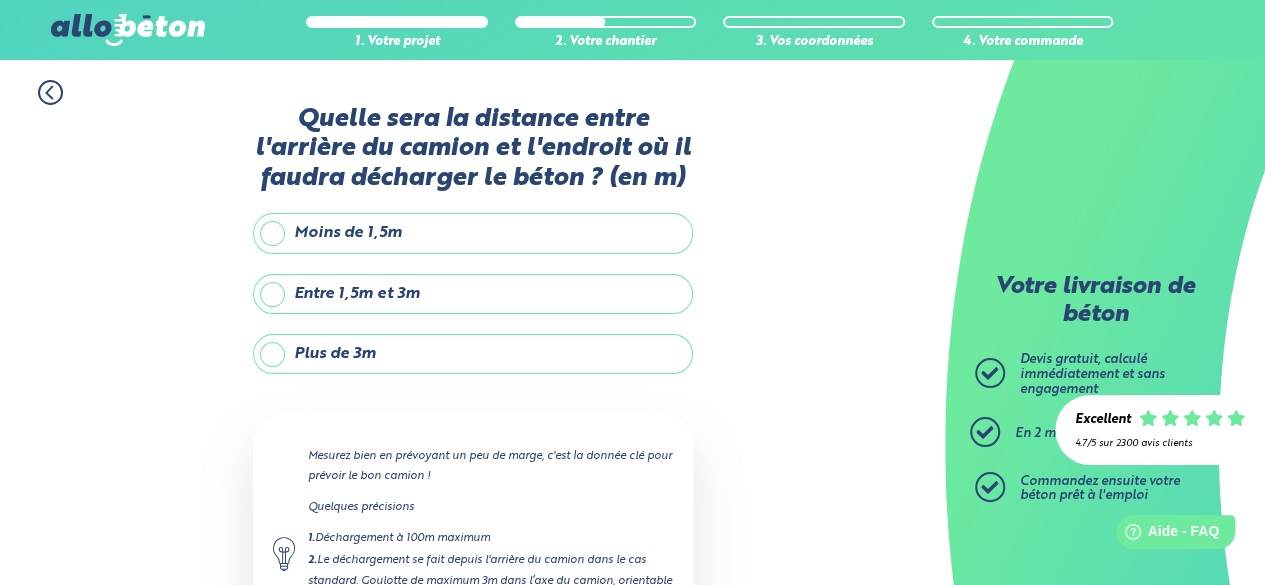 click on "Entre 1,5m et 3m" at bounding box center (473, 294) 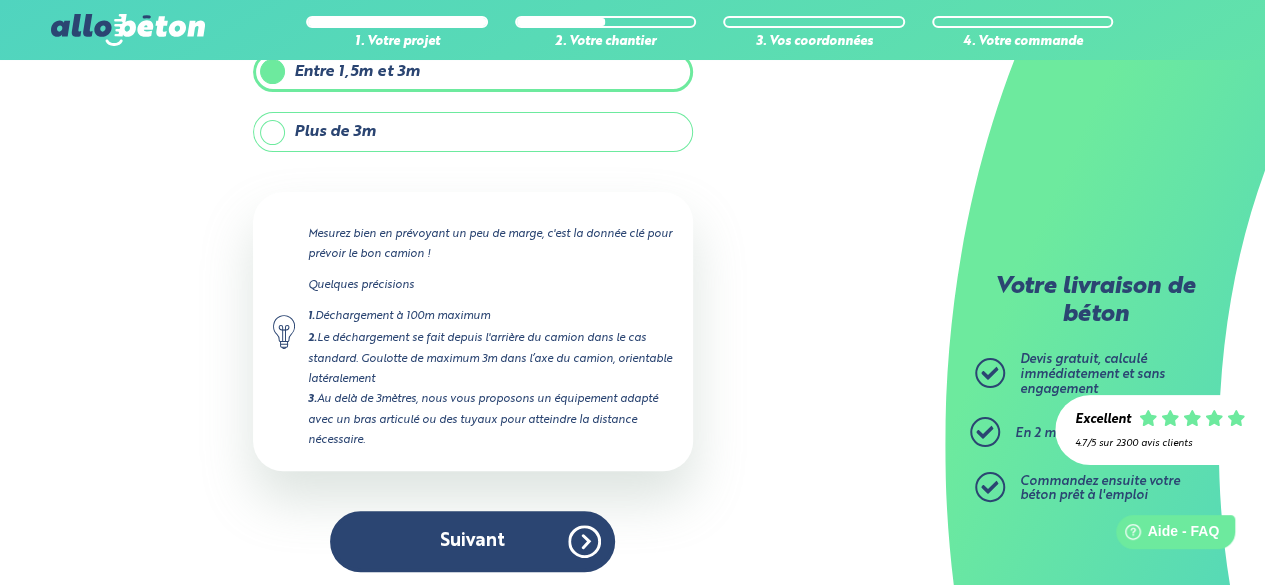 scroll, scrollTop: 223, scrollLeft: 0, axis: vertical 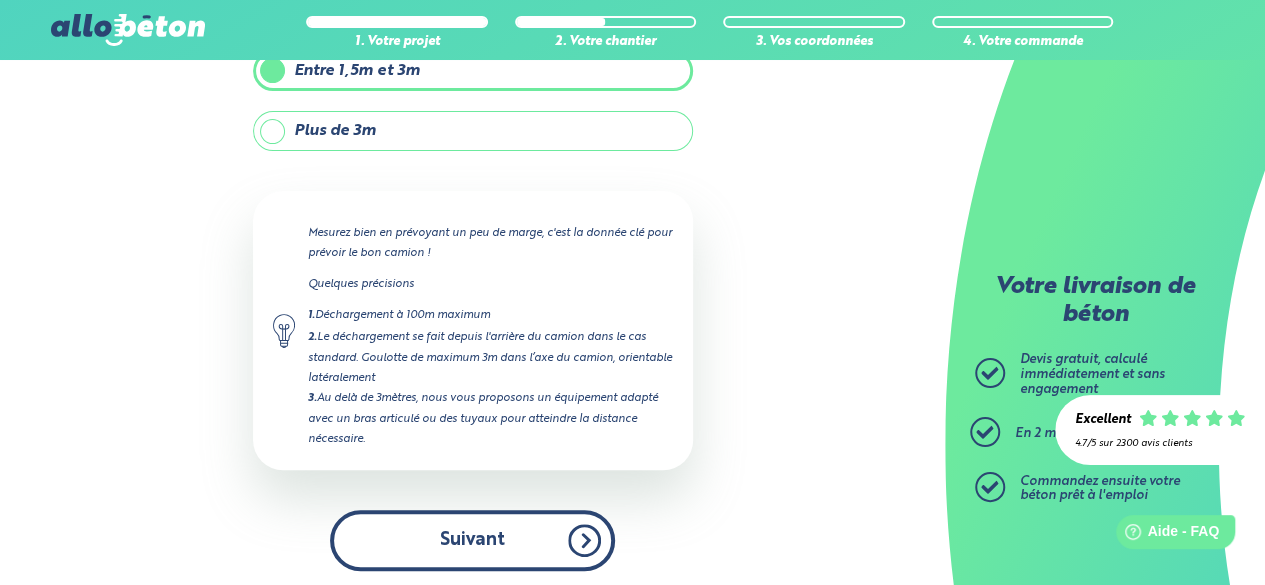 click on "Suivant" at bounding box center [472, 540] 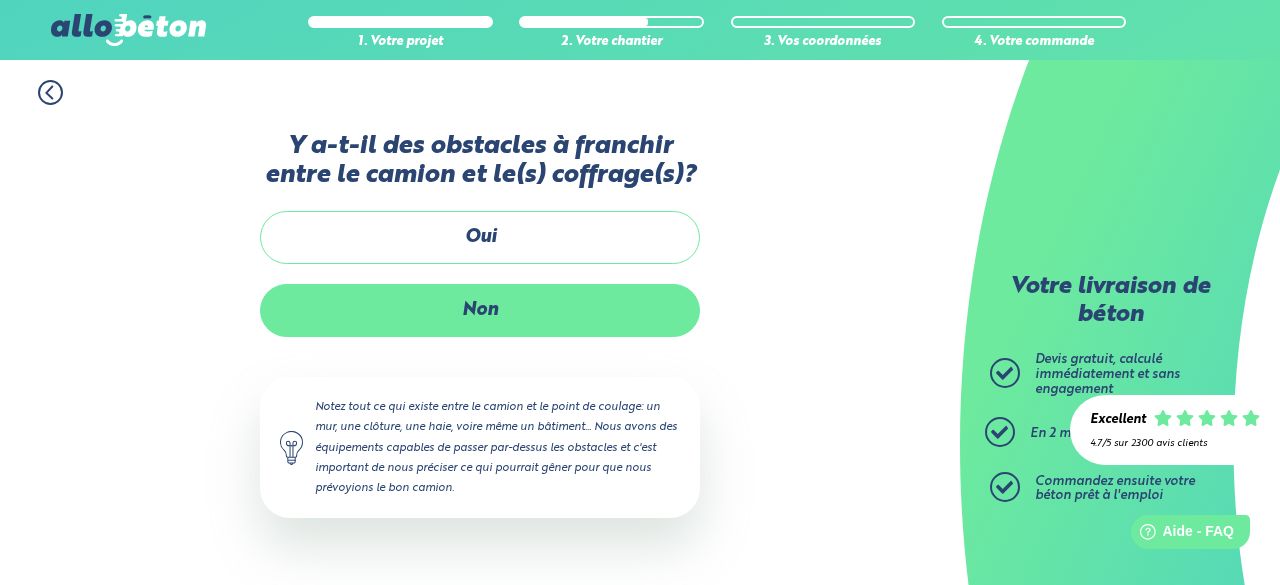 click on "Non" at bounding box center [480, 310] 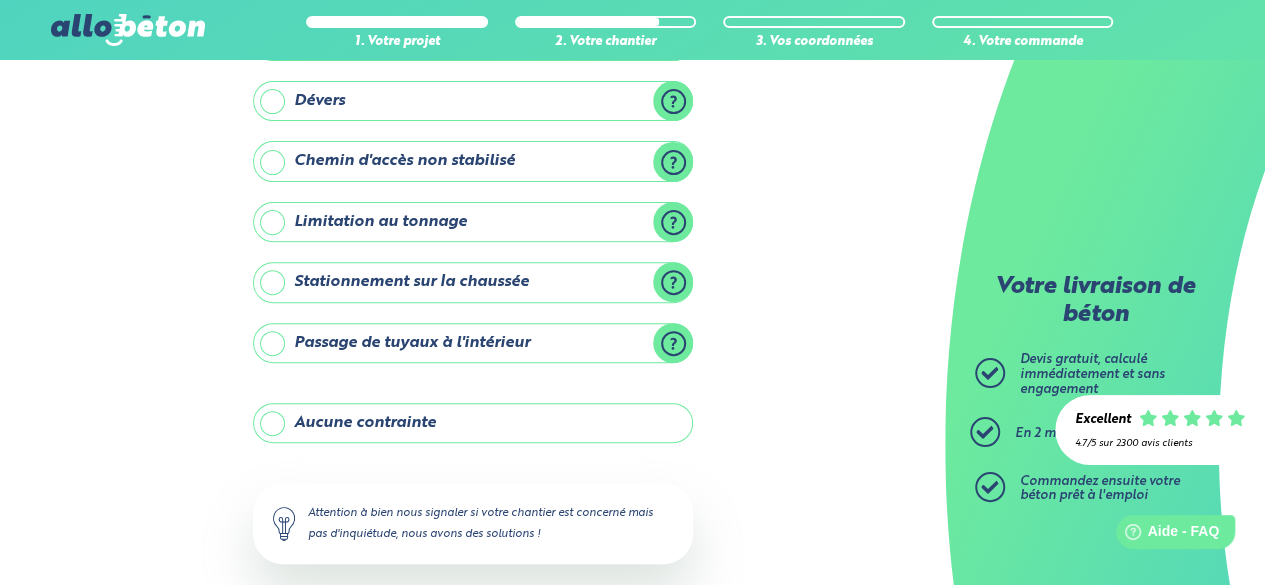 scroll, scrollTop: 244, scrollLeft: 0, axis: vertical 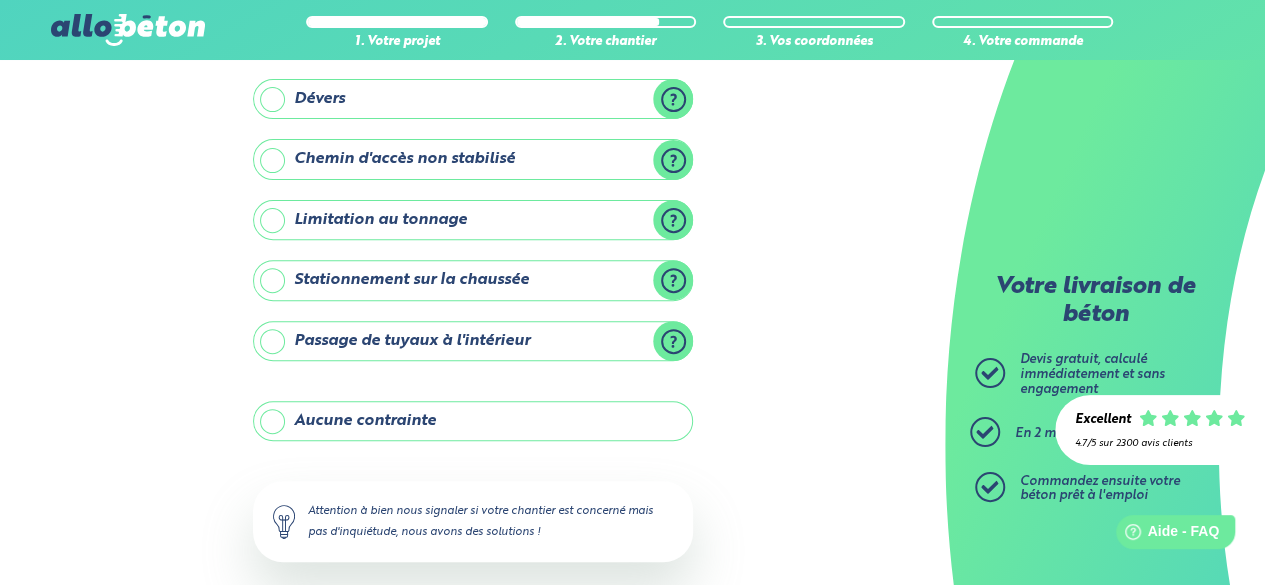 click on "Aucune contrainte" at bounding box center [473, 421] 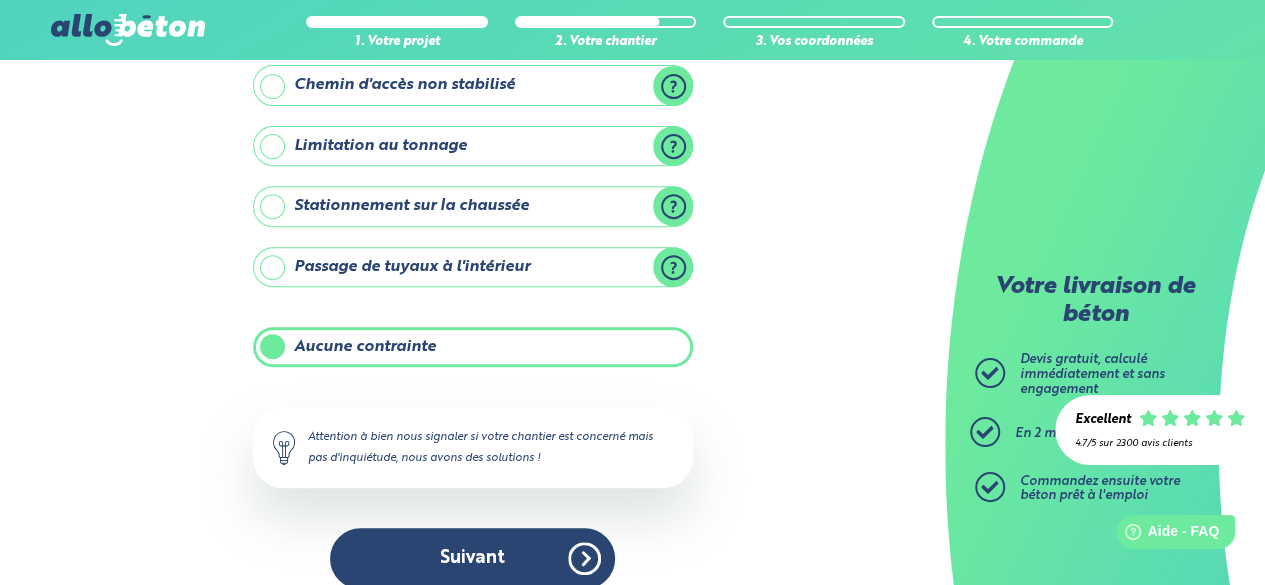 scroll, scrollTop: 336, scrollLeft: 0, axis: vertical 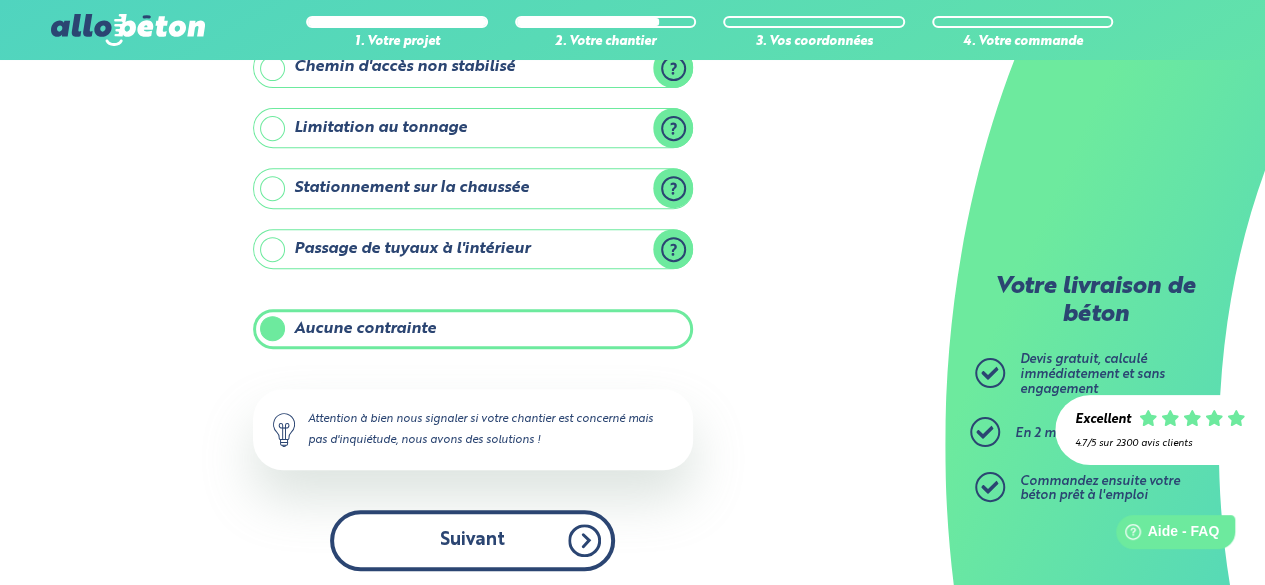 click on "Suivant" at bounding box center (472, 540) 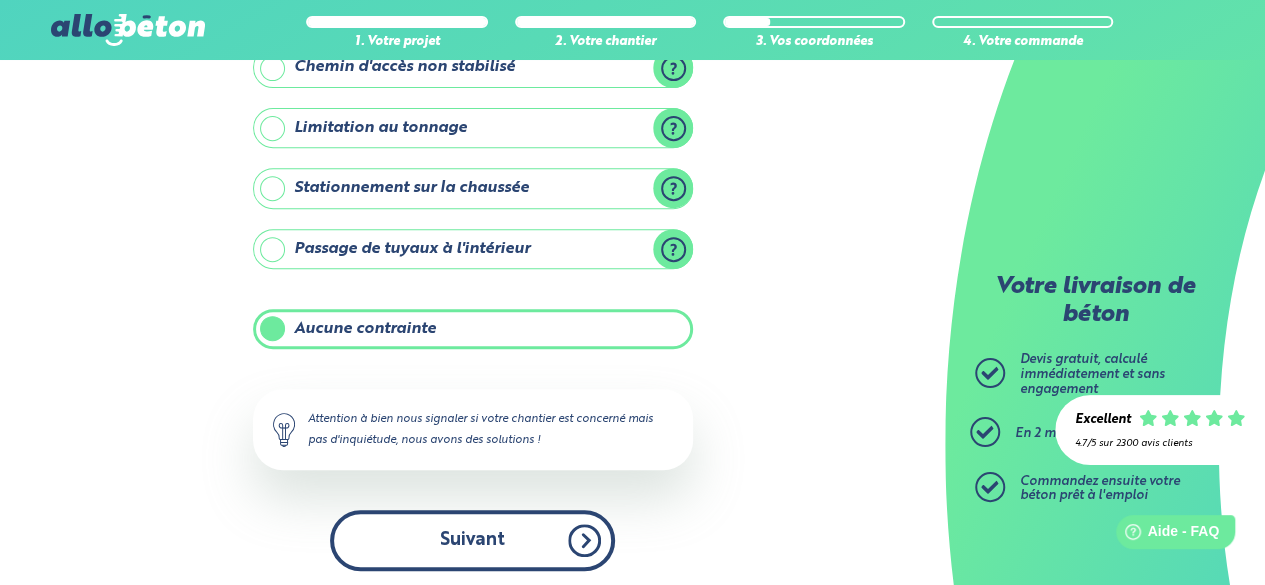 scroll, scrollTop: 164, scrollLeft: 0, axis: vertical 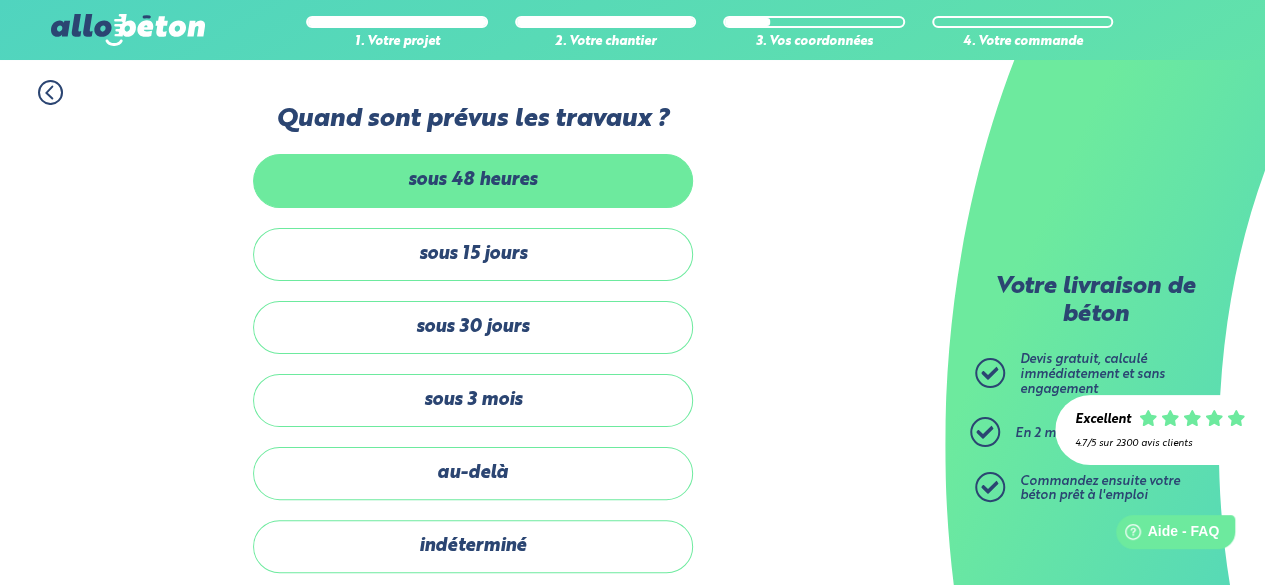 click on "sous 48 heures" at bounding box center [473, 180] 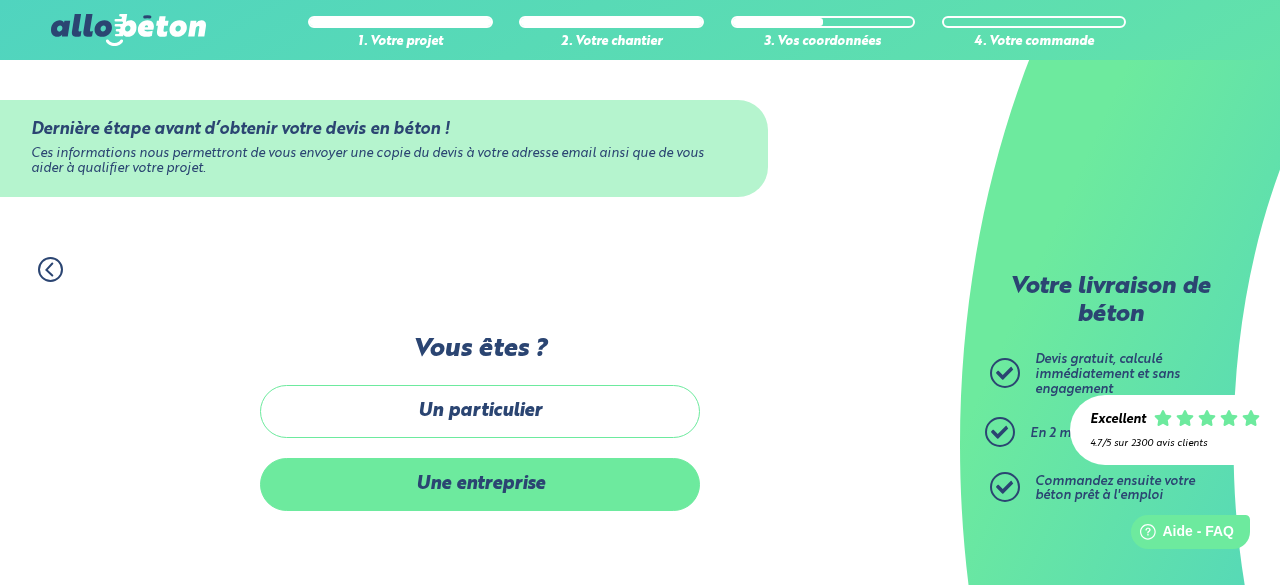 click on "Une entreprise" at bounding box center (480, 484) 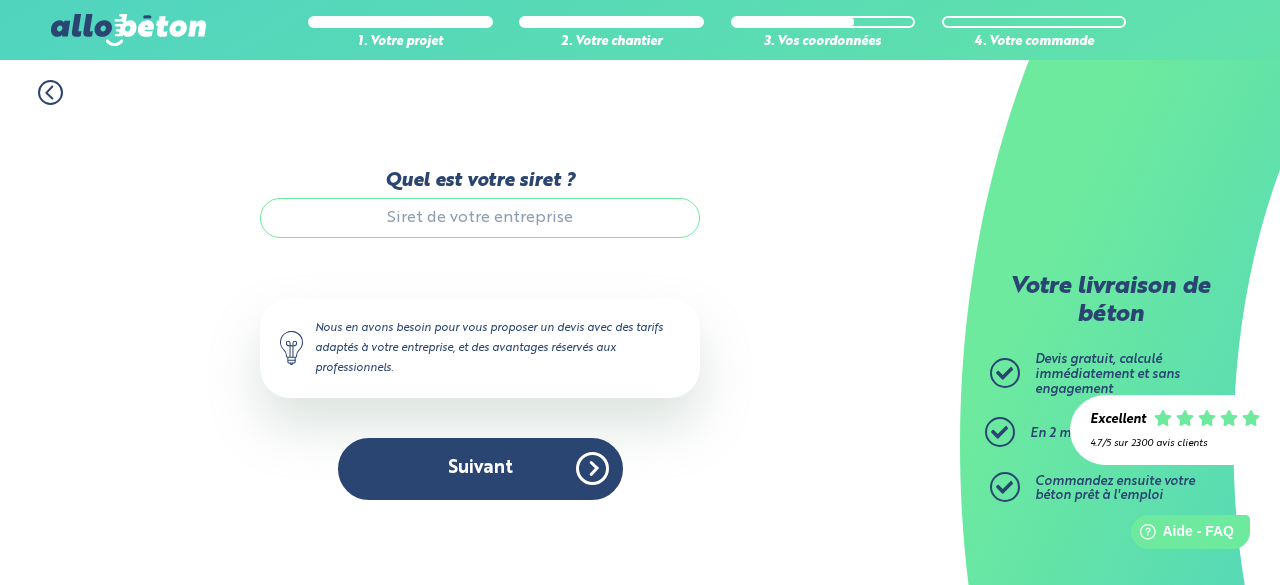 click on "Quel est votre siret ?" at bounding box center [480, 218] 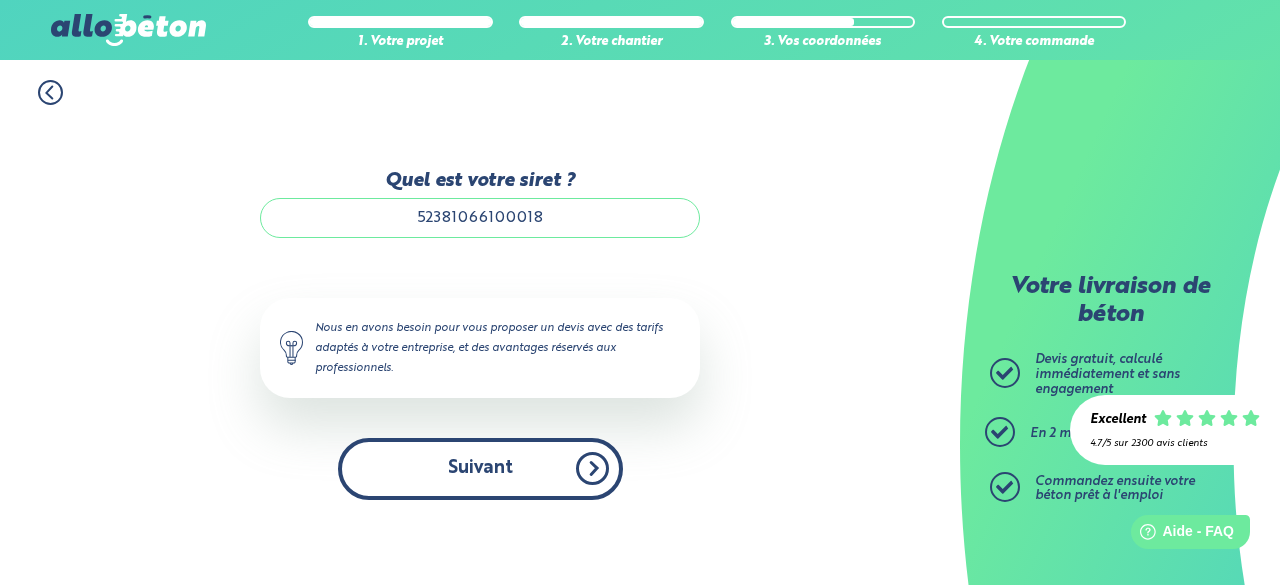 click on "Suivant" at bounding box center (480, 468) 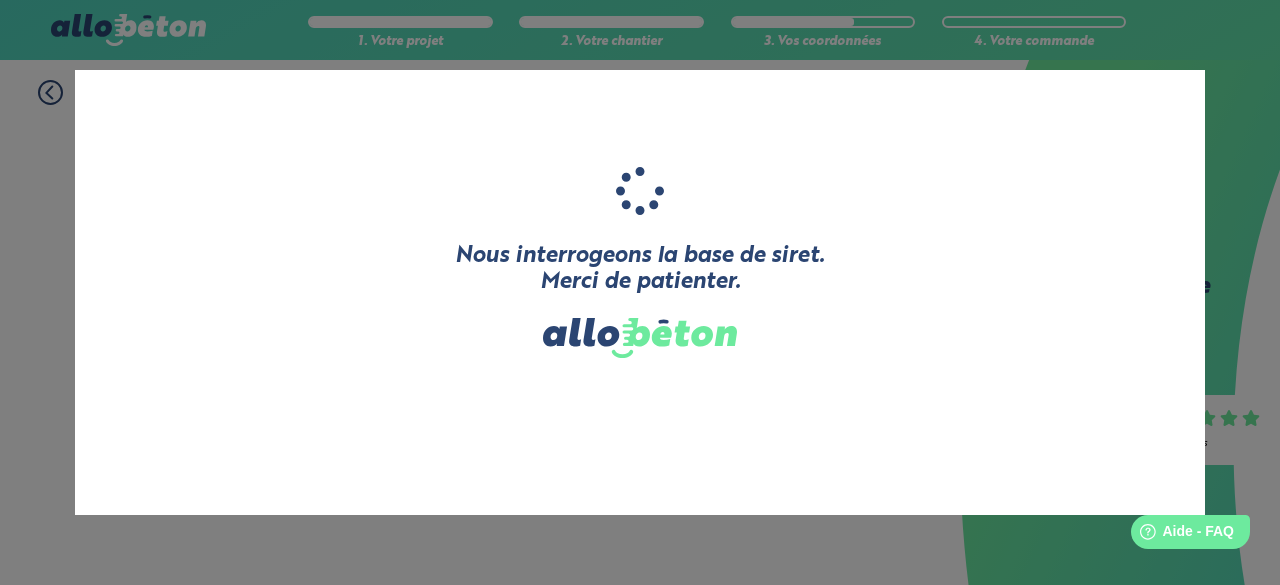 type on "SPRINKLEURS SERVICES" 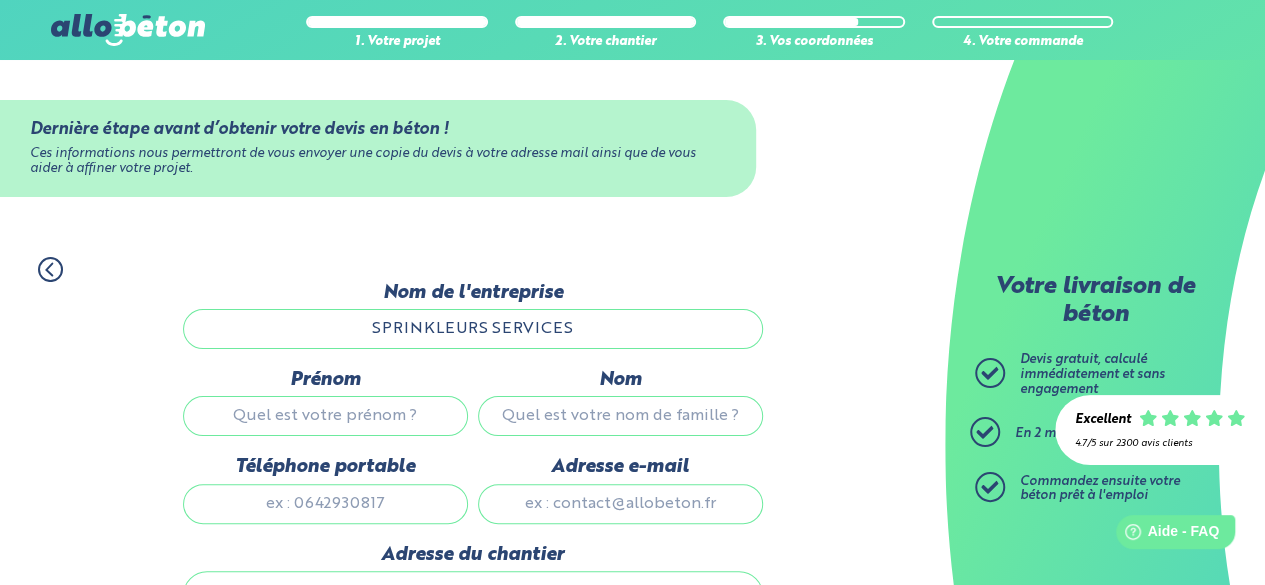click on "Prénom" at bounding box center [325, 416] 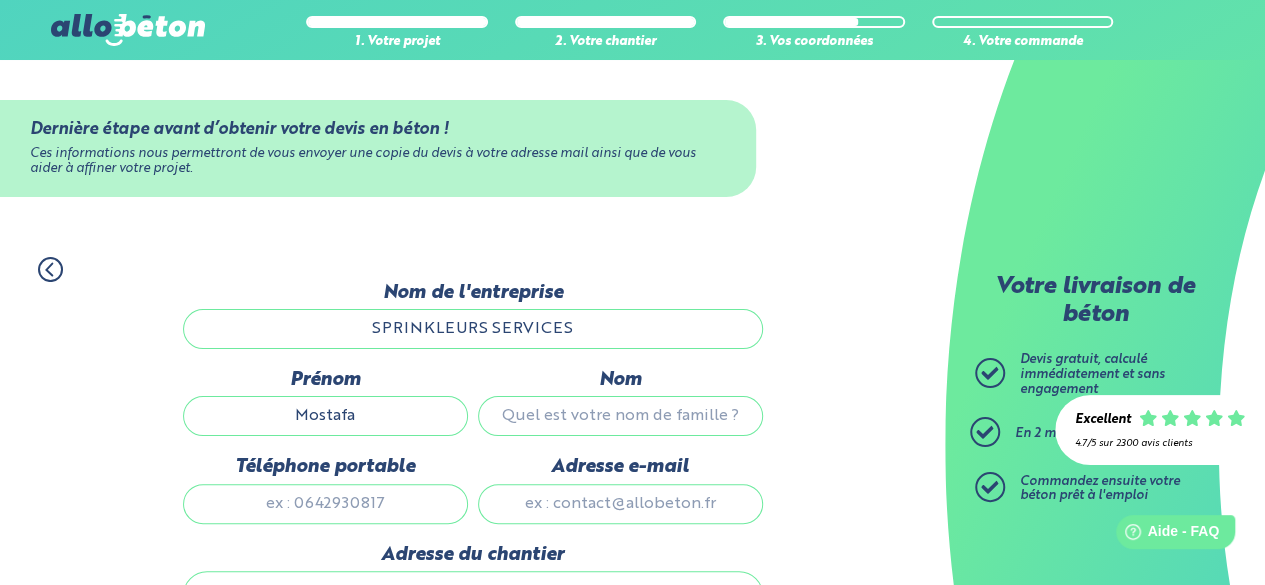 type on "Mostafa" 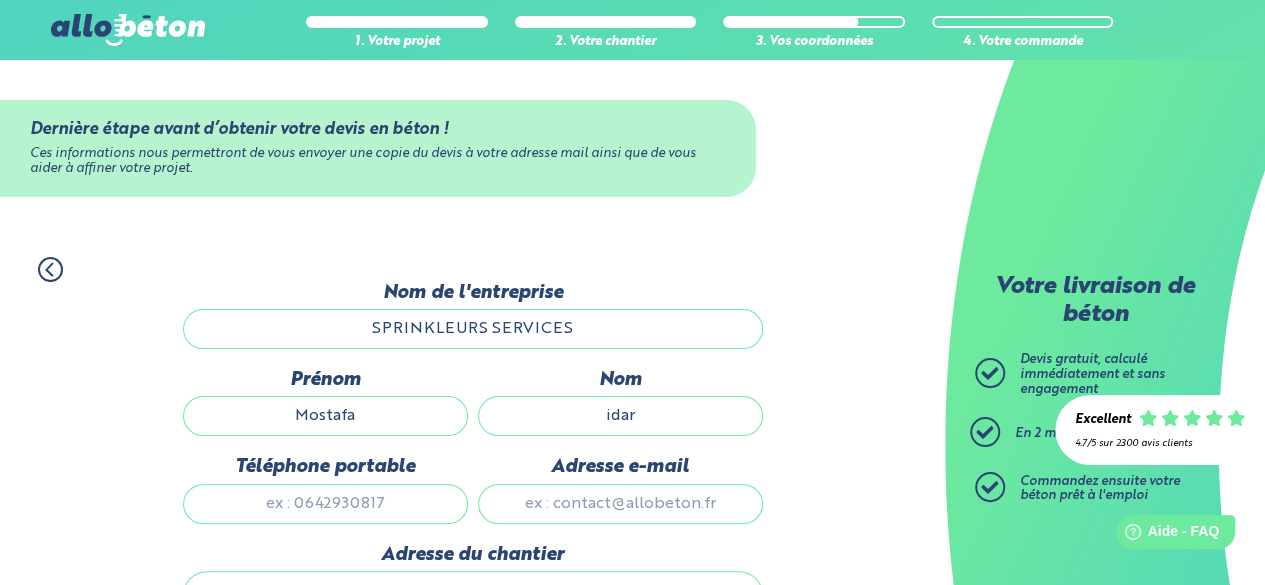 type on "idar" 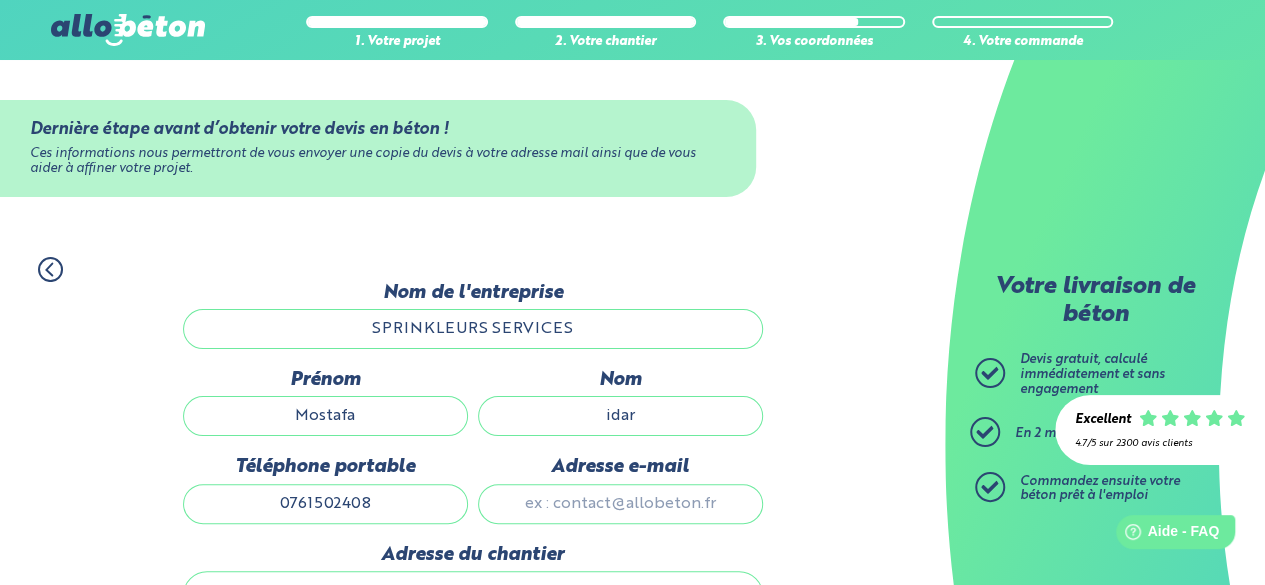 type on "0761502408" 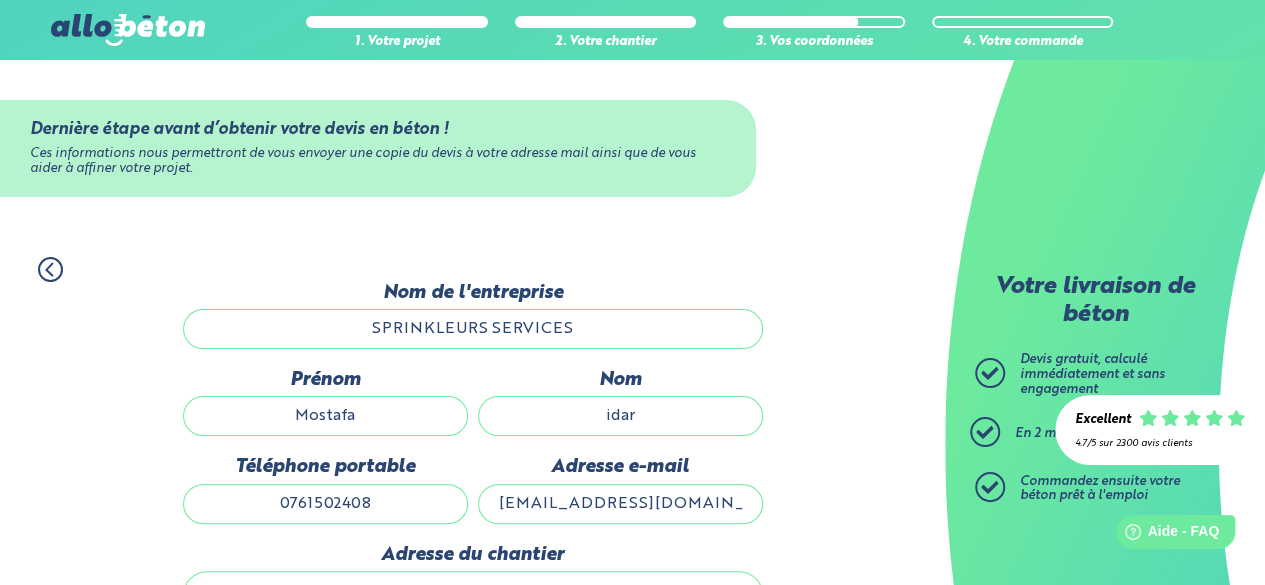 type 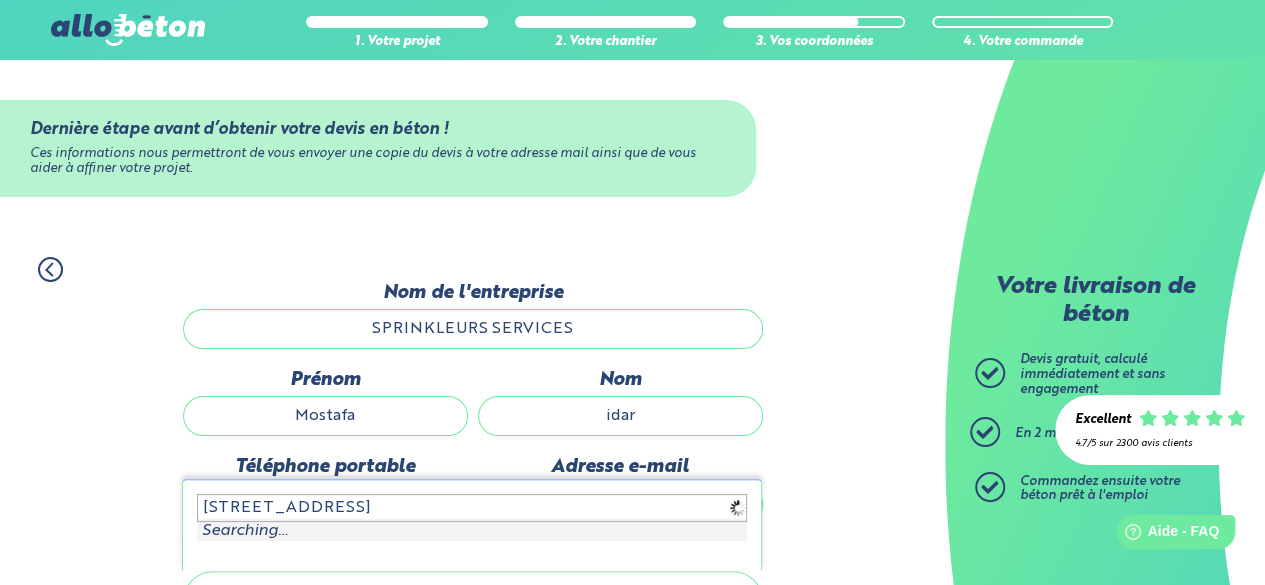 type 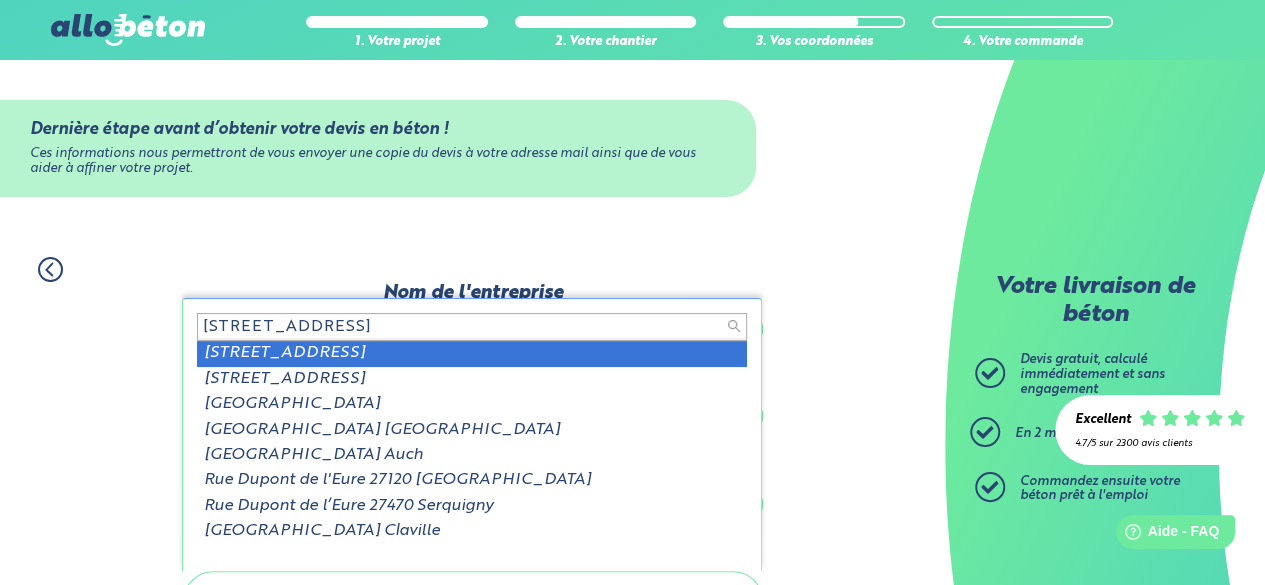 click on "2 Bis Rue Dupont de l'Eure" at bounding box center [472, 327] 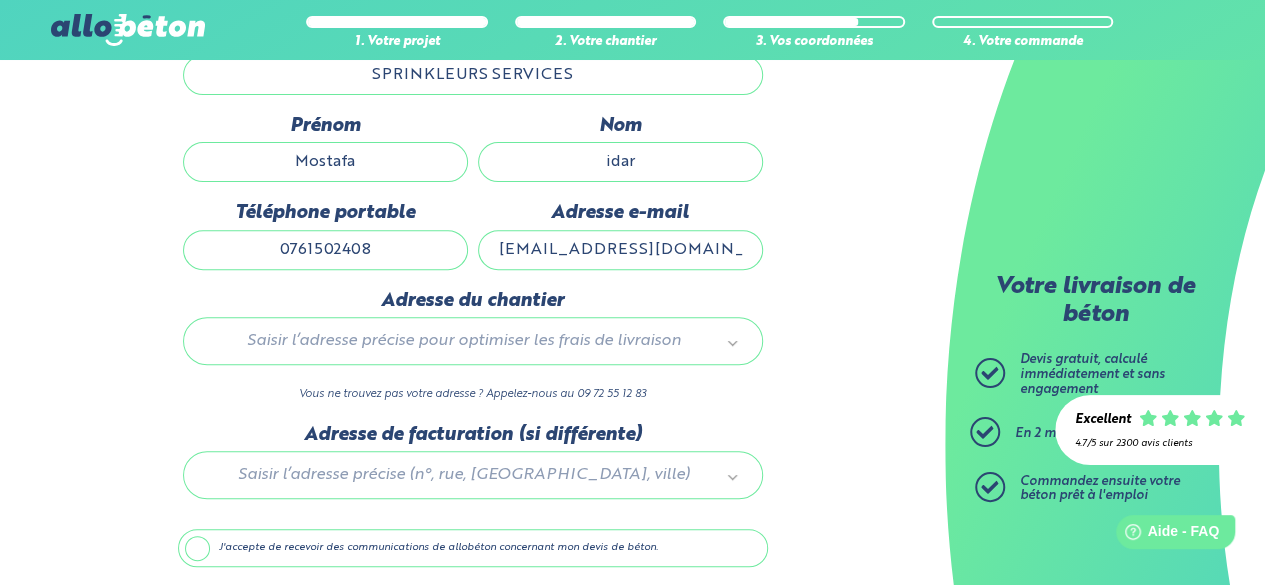 scroll, scrollTop: 264, scrollLeft: 0, axis: vertical 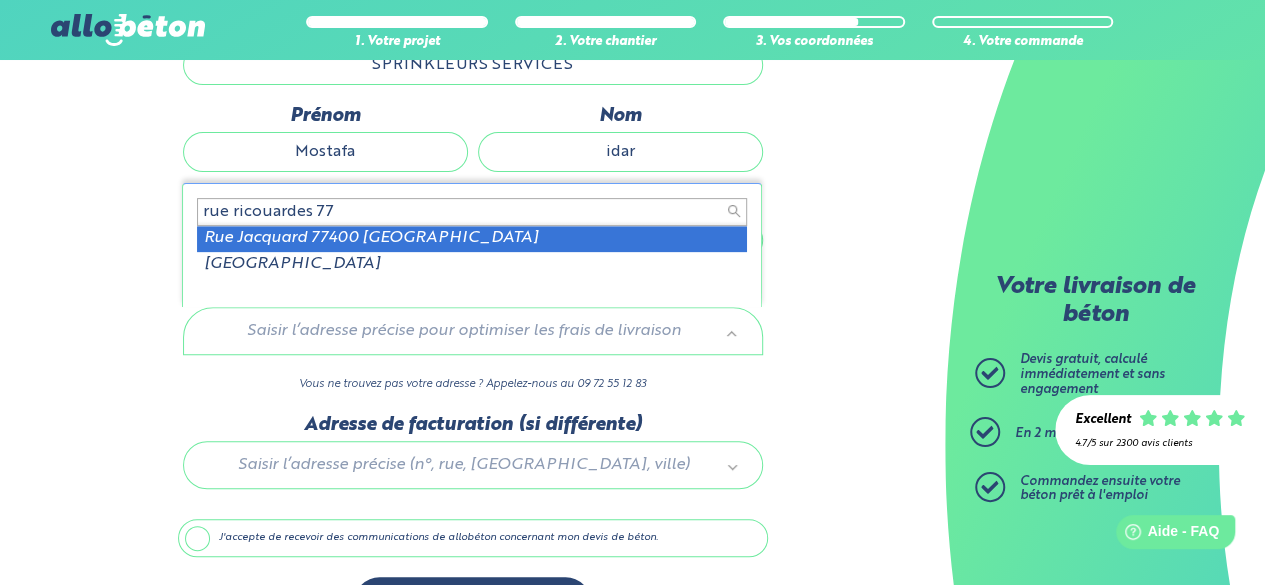 type on "rue ricouardes 77" 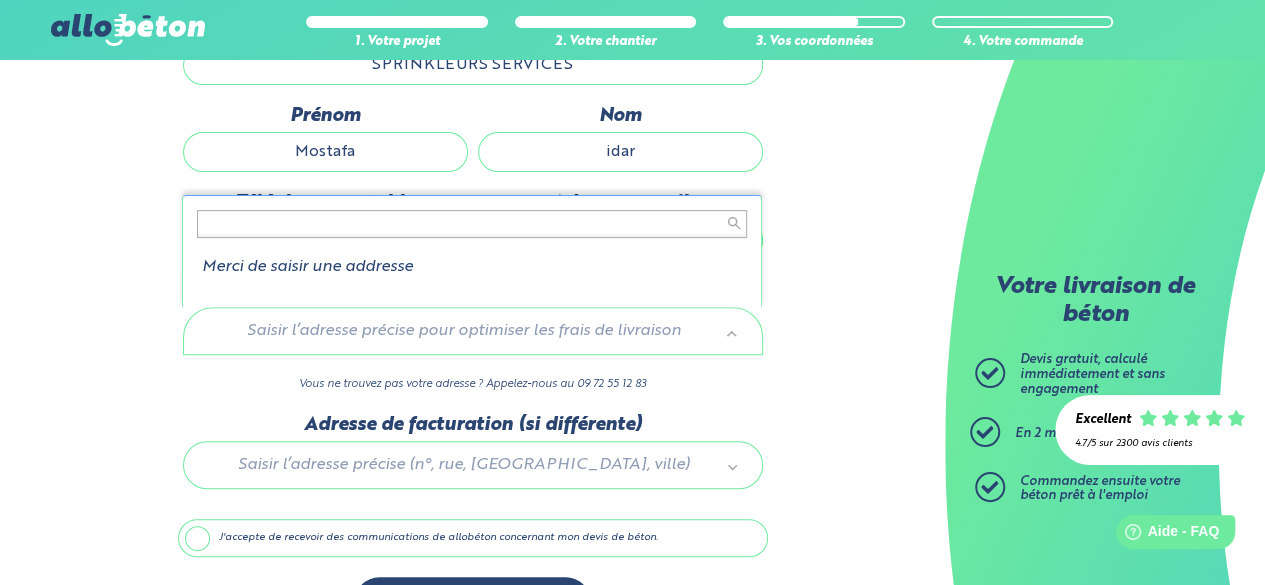 paste on "Adresse. ZAC DE CHAILLOUET RUE DES RICOUARDES 77124 CREGY-LES-MEAUX" 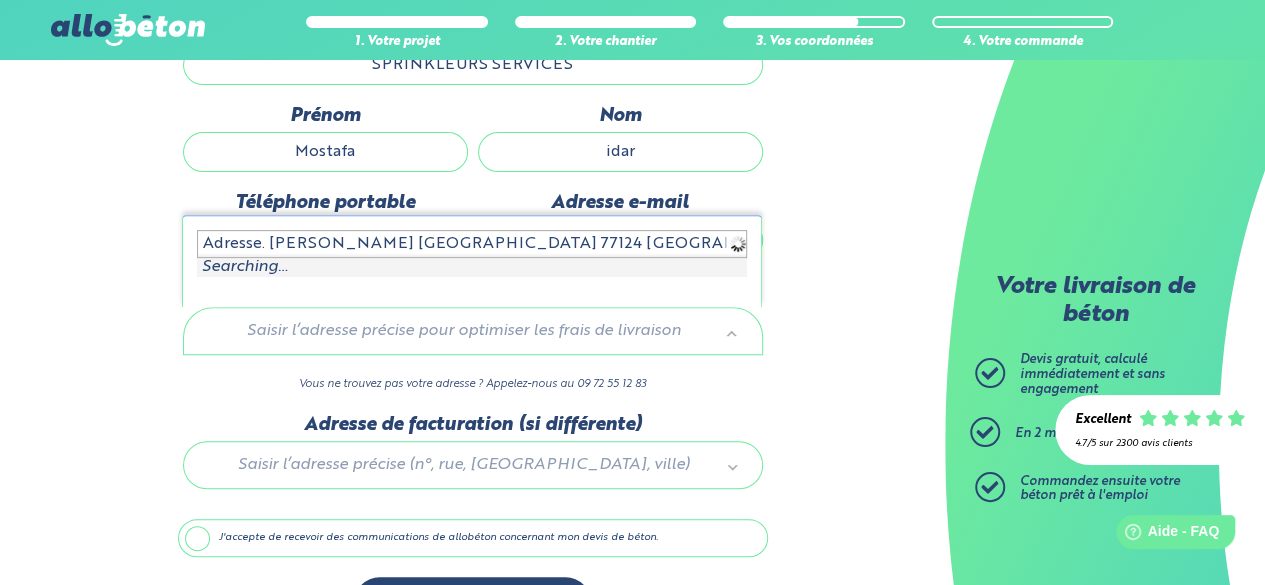 scroll, scrollTop: 0, scrollLeft: 92, axis: horizontal 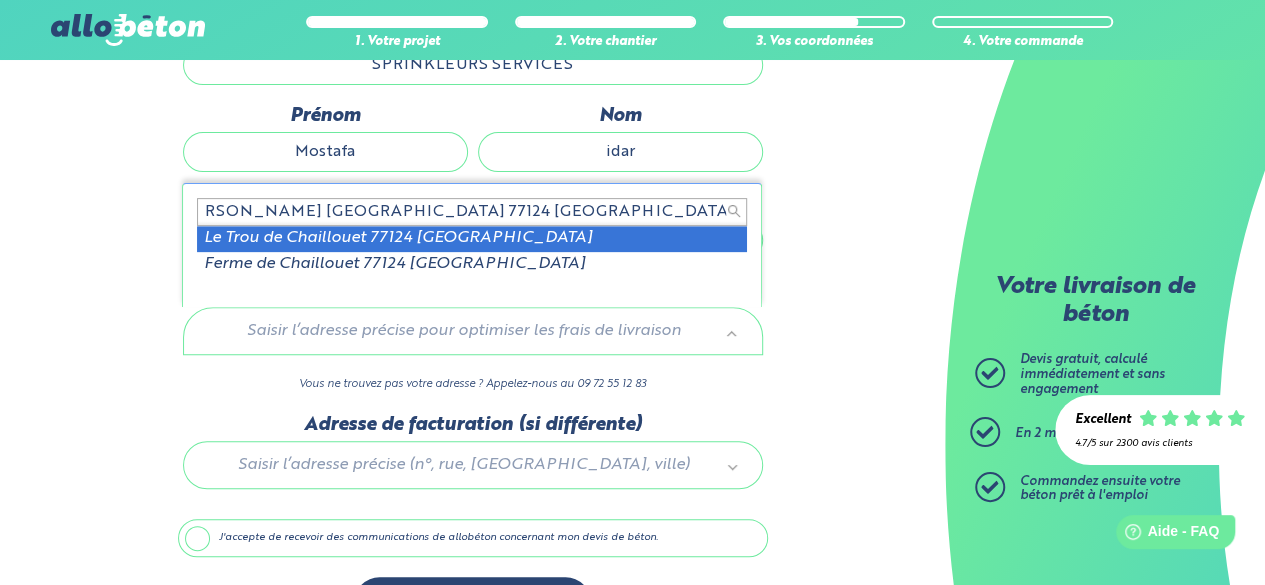 click on "Adresse. ZAC DE CHAILLOUET RUE DES RICOUARDES 77124 CREGY-LES-MEAUX" at bounding box center (472, 212) 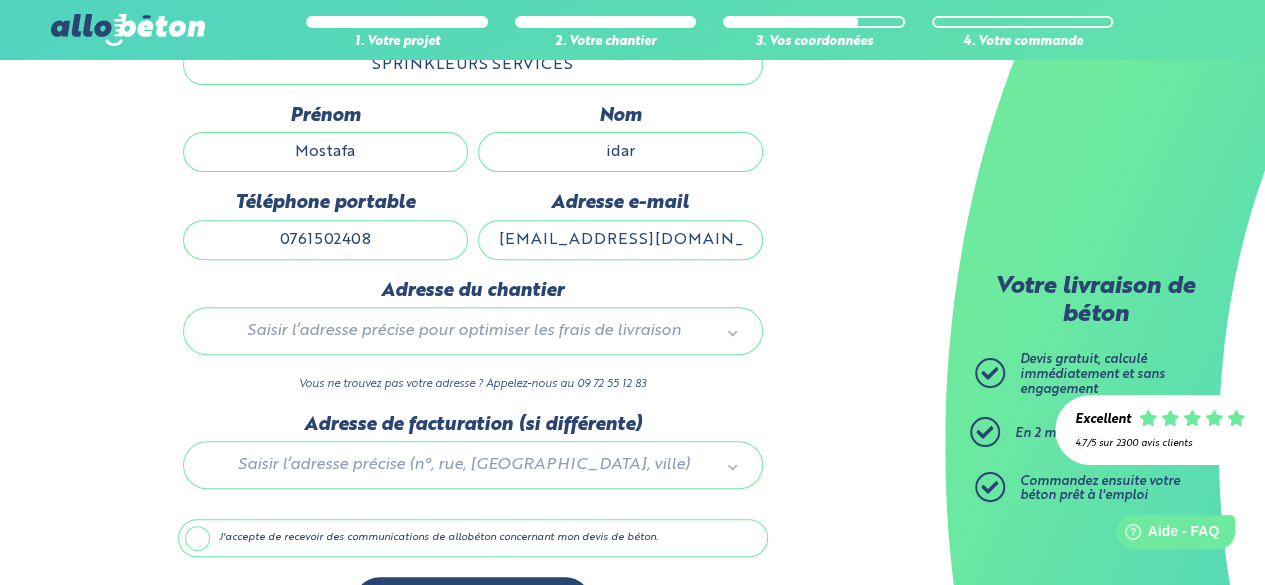 click on "Saisir l’adresse précise pour optimiser les frais de livraison" at bounding box center (473, 331) 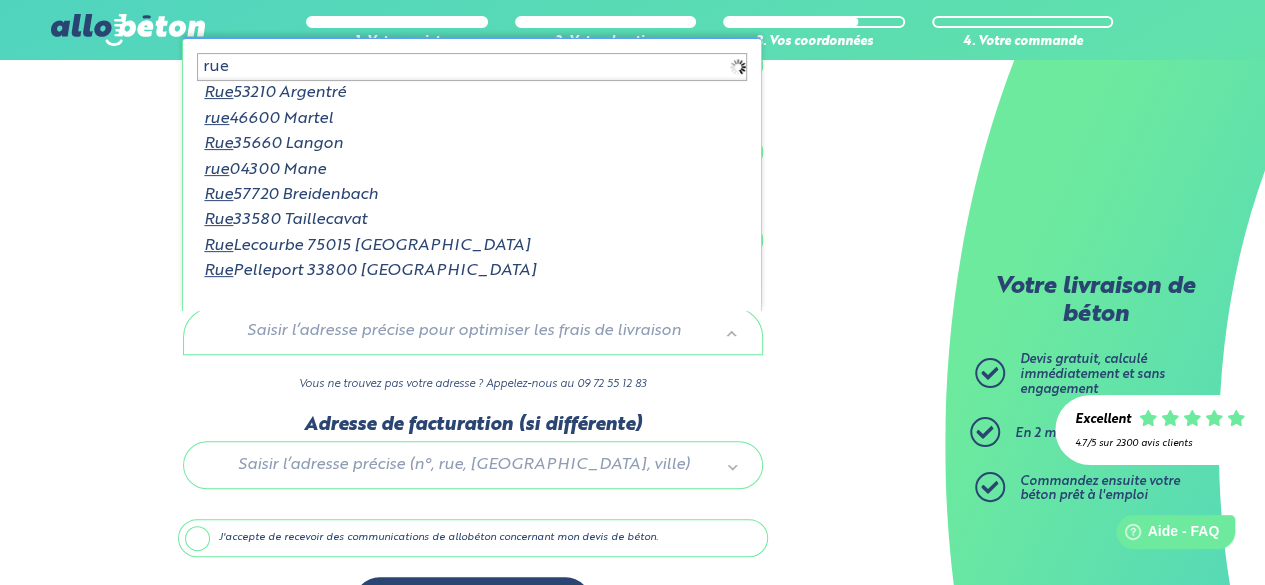 paste on "Adresse. ZAC DE CHAILLOUET RUE DES RICOUARDES 77124 CREGY-LES-MEAUX" 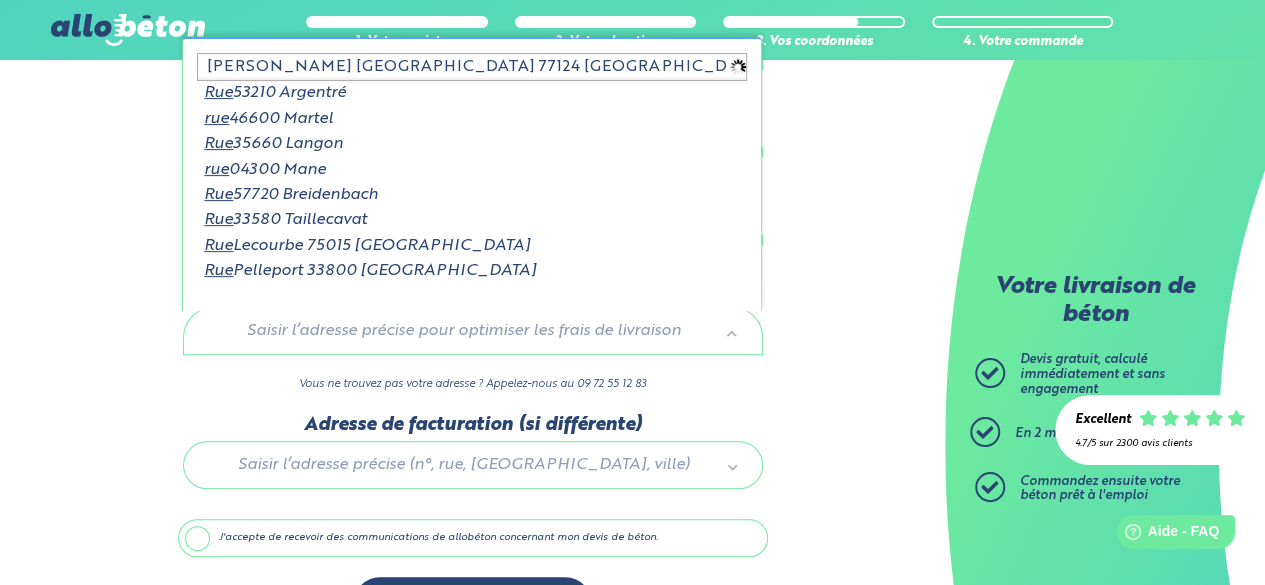 scroll, scrollTop: 0, scrollLeft: 121, axis: horizontal 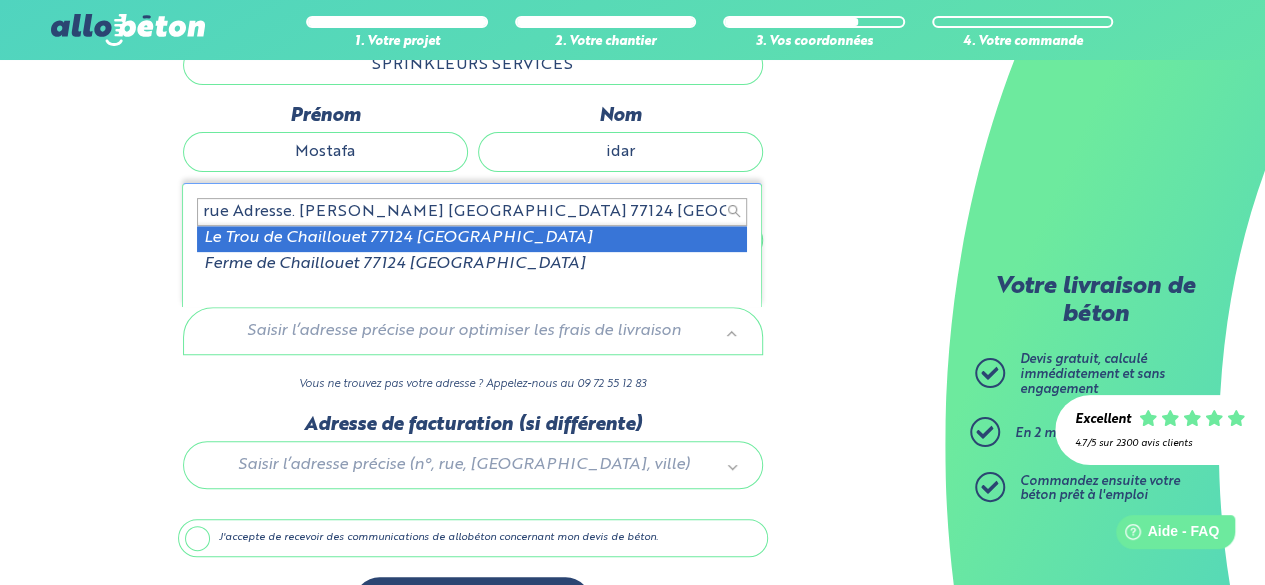 drag, startPoint x: 342, startPoint y: 208, endPoint x: 70, endPoint y: 207, distance: 272.00183 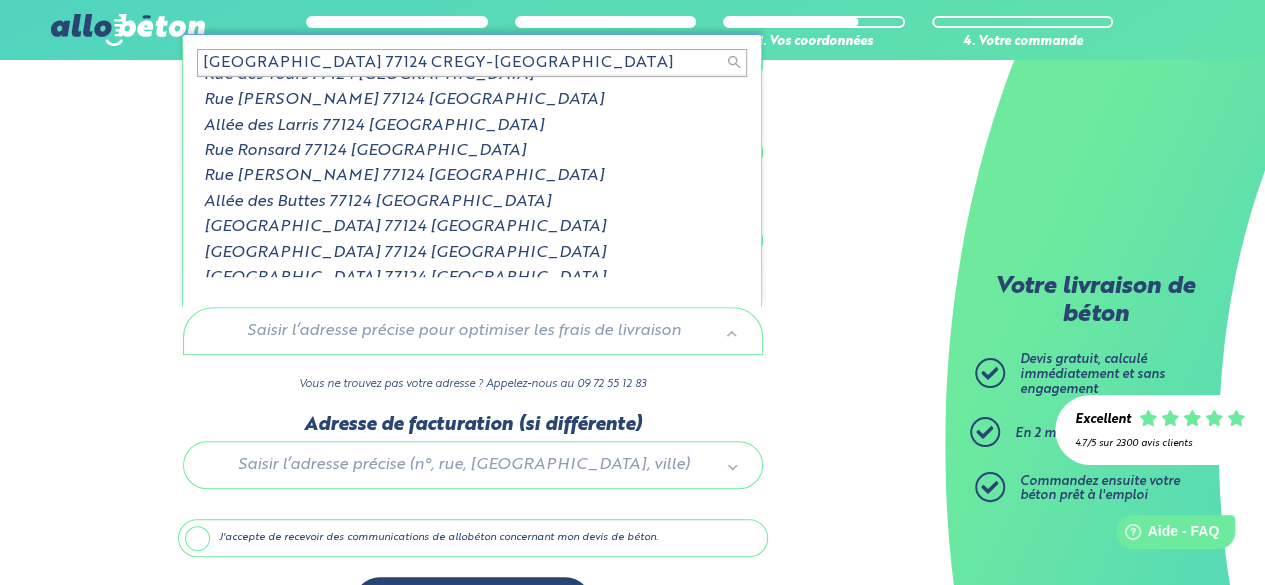 scroll, scrollTop: 54, scrollLeft: 0, axis: vertical 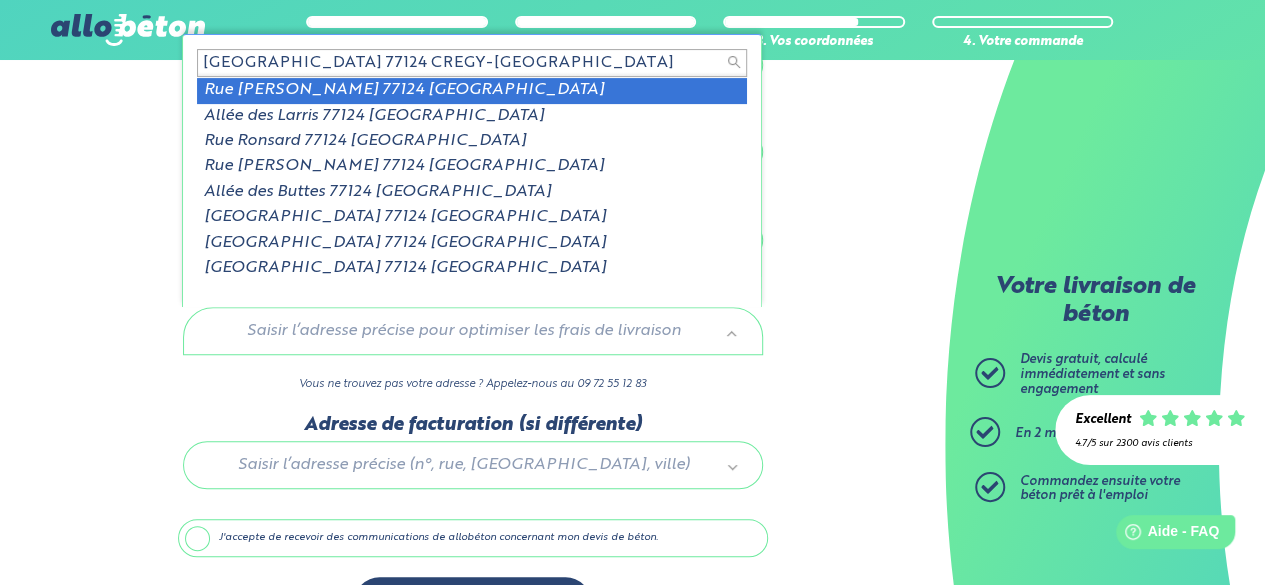 type on "RUE DES RICOUARDES 77124 CREGY-LES-MEAUX" 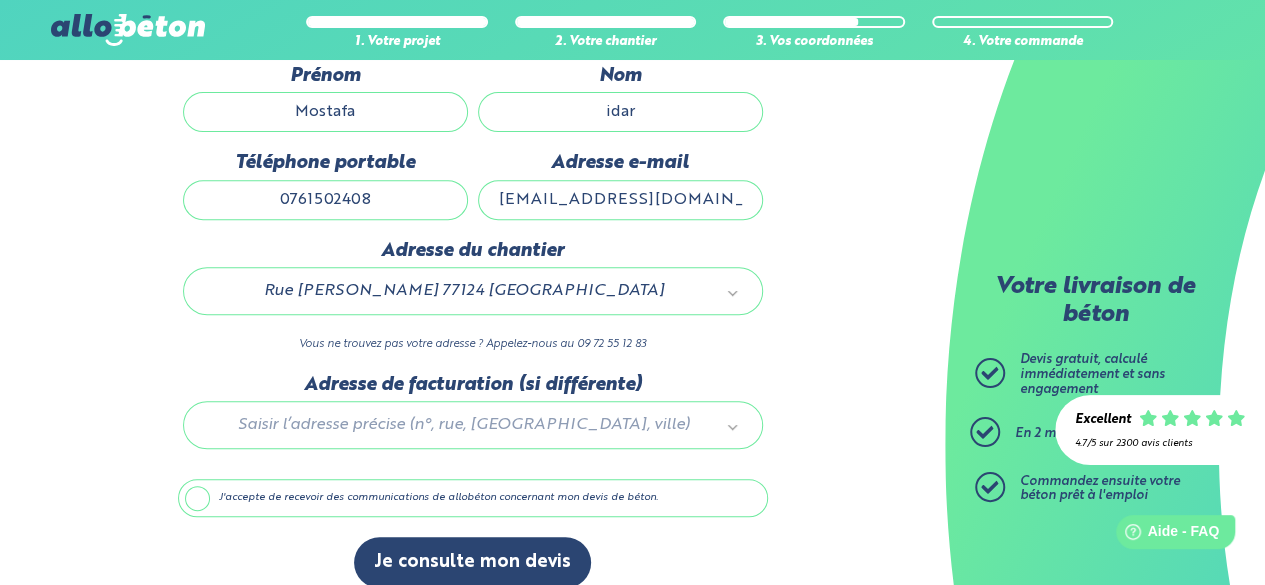scroll, scrollTop: 322, scrollLeft: 0, axis: vertical 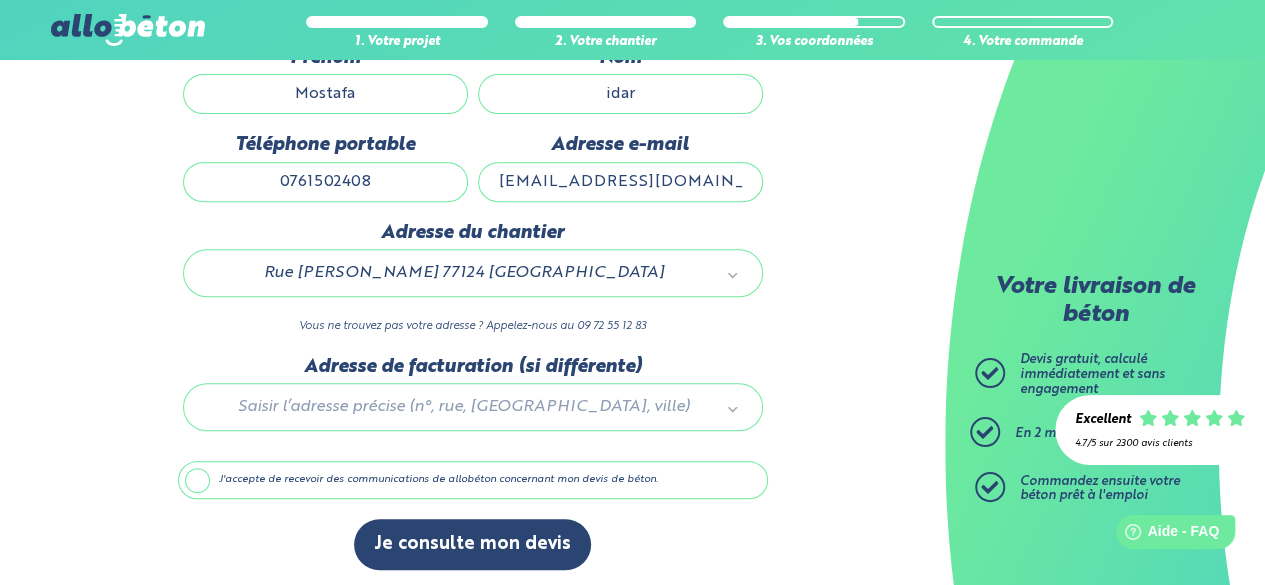 click at bounding box center [473, 403] 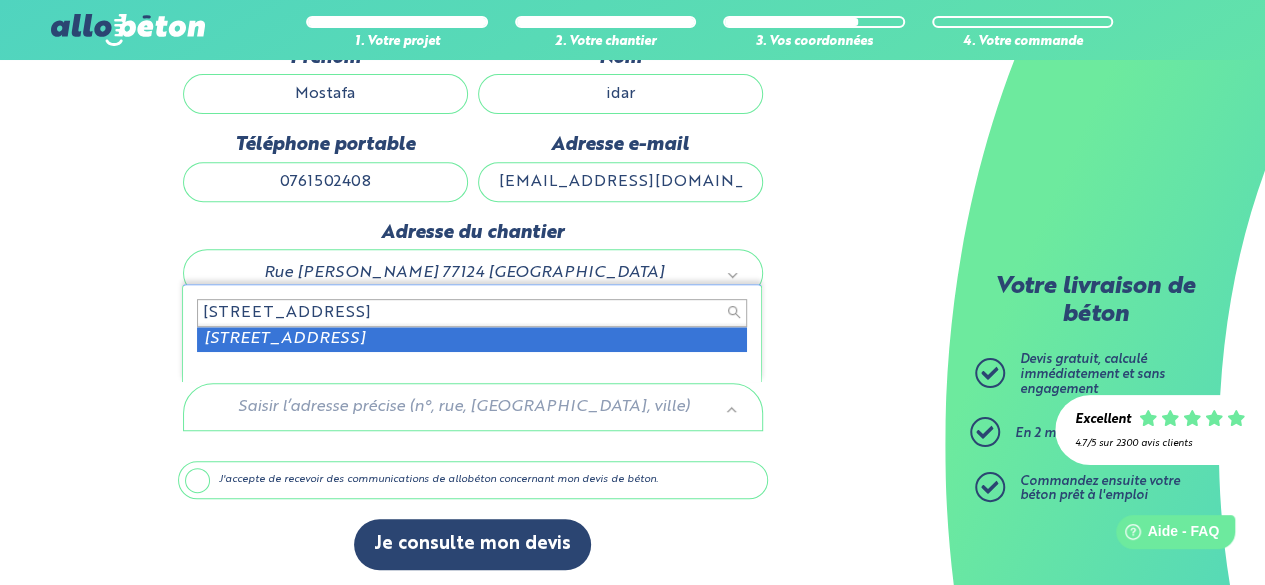 type on "2 bis rue dupont de l'eure 75020 paris" 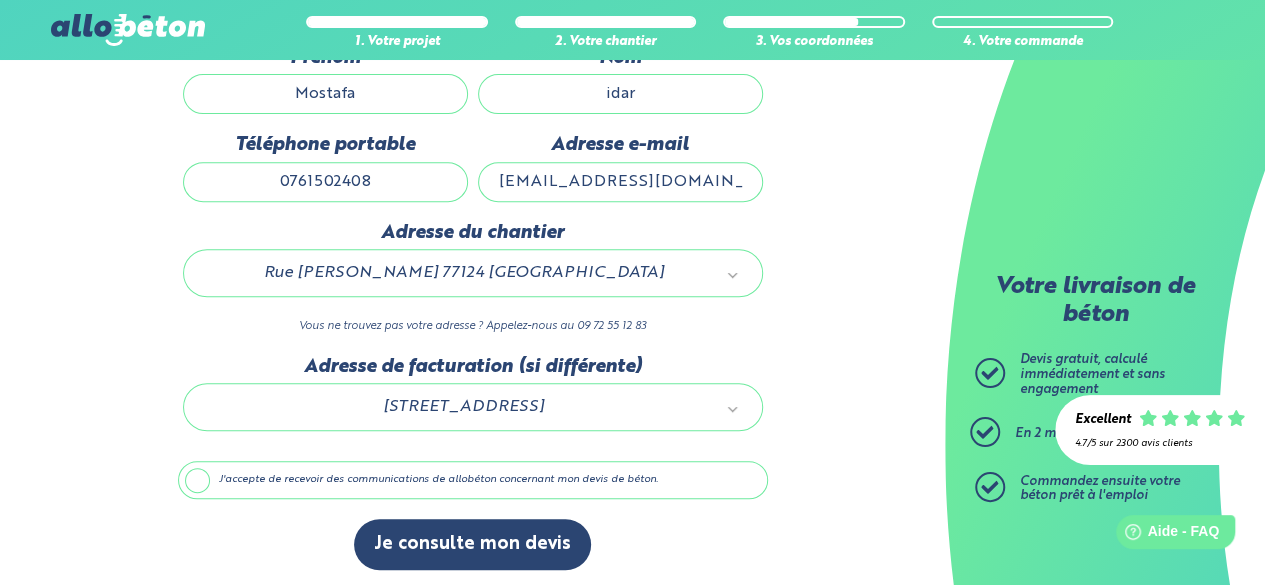 click on "J'accepte de recevoir des communications de allobéton concernant mon devis de béton." at bounding box center (473, 480) 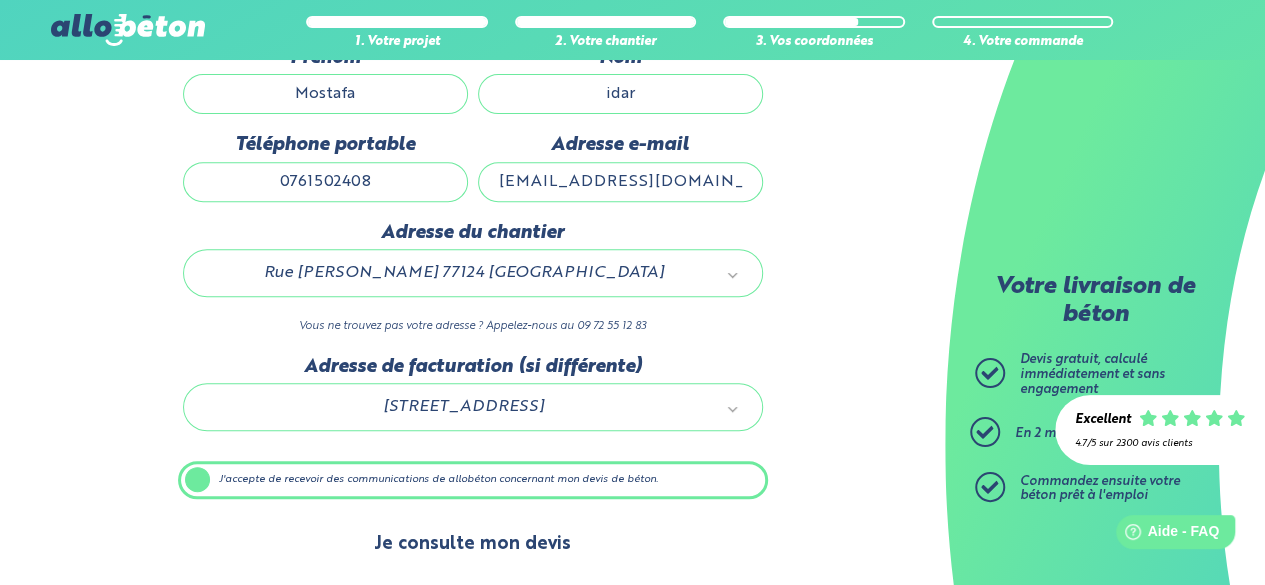 click on "Je consulte mon devis" at bounding box center (472, 544) 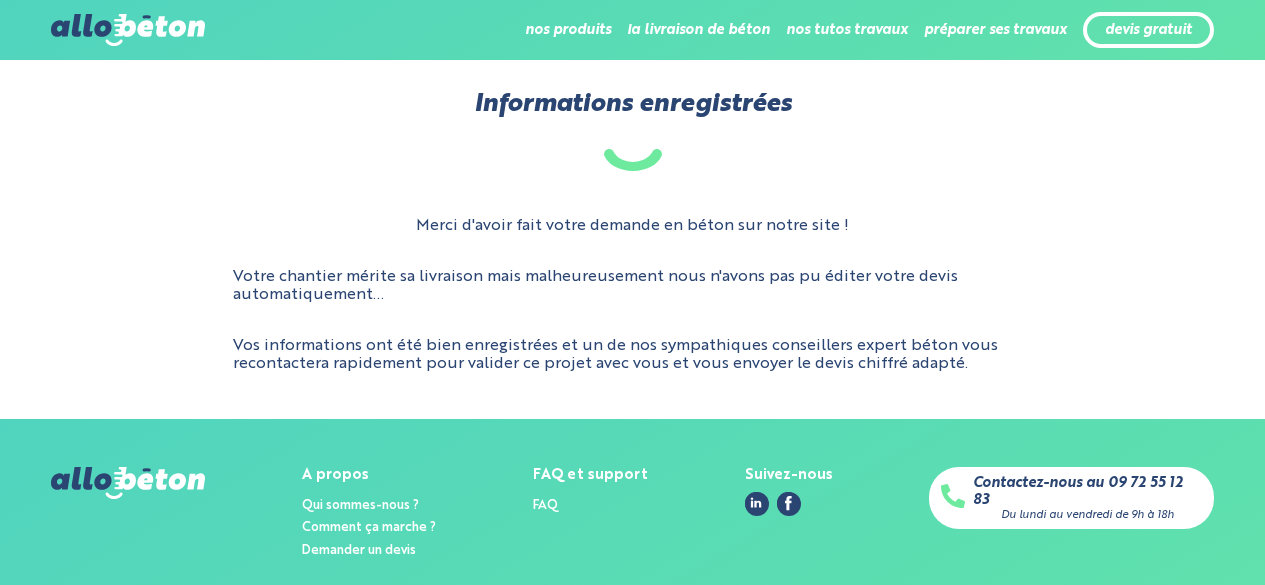 scroll, scrollTop: 0, scrollLeft: 0, axis: both 